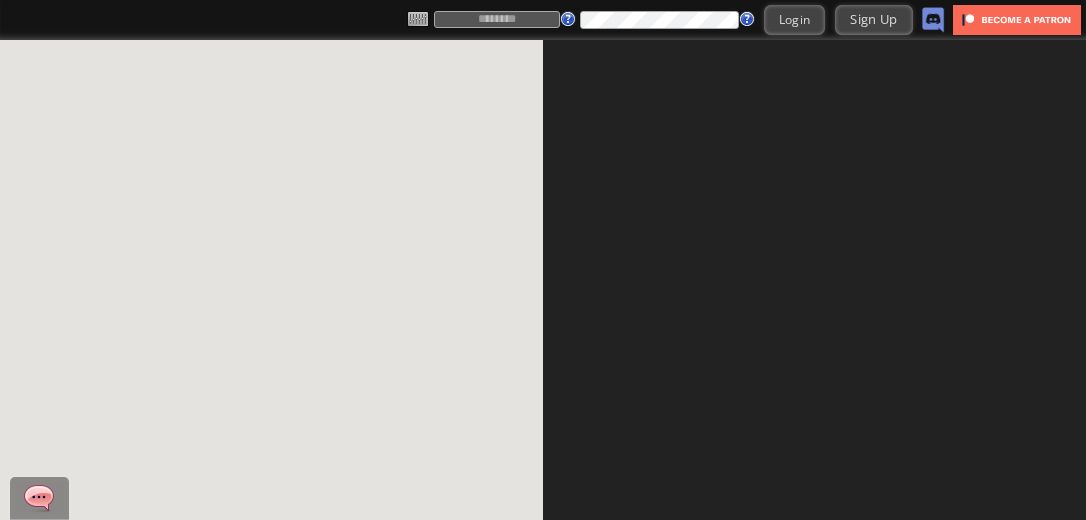 scroll, scrollTop: 0, scrollLeft: 0, axis: both 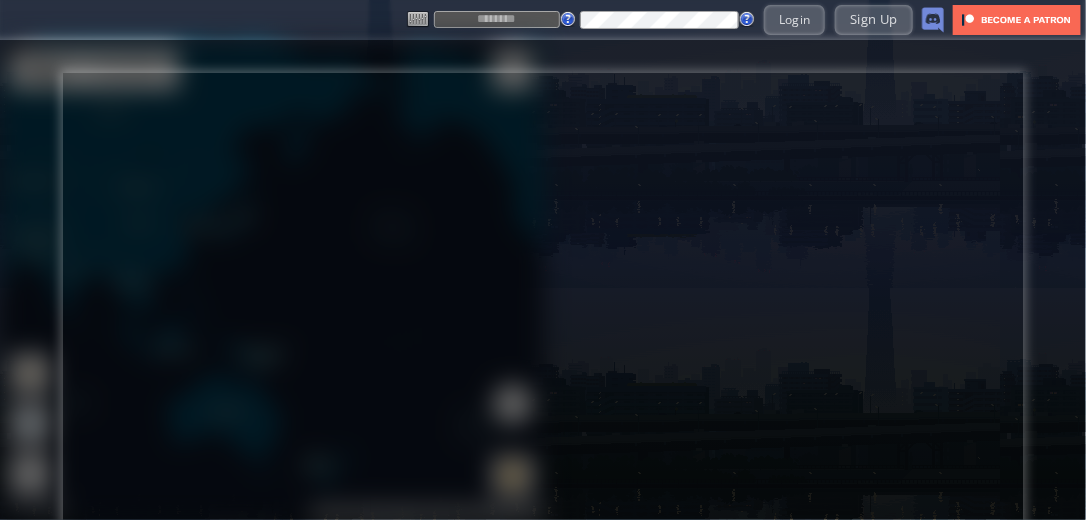 click at bounding box center [497, 19] 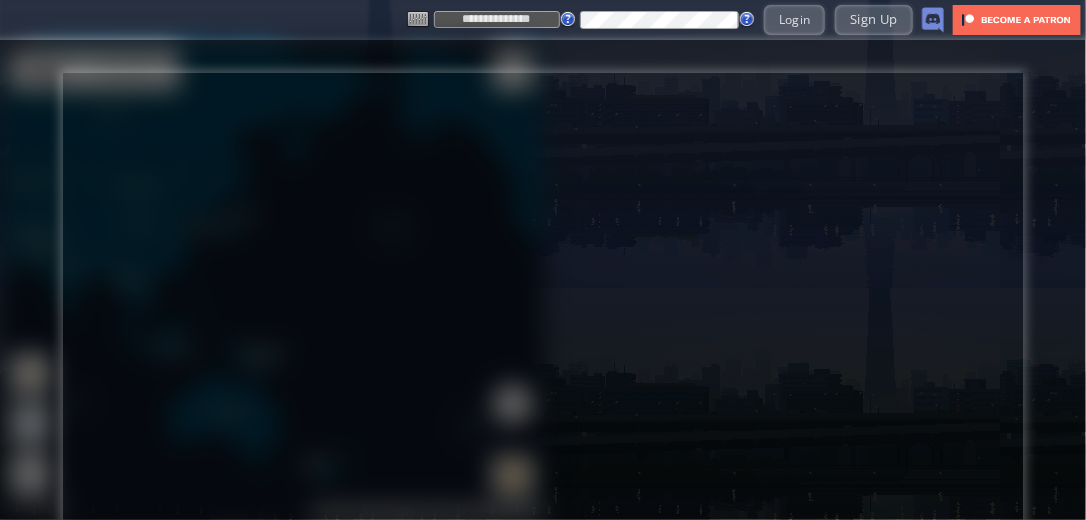 type on "**********" 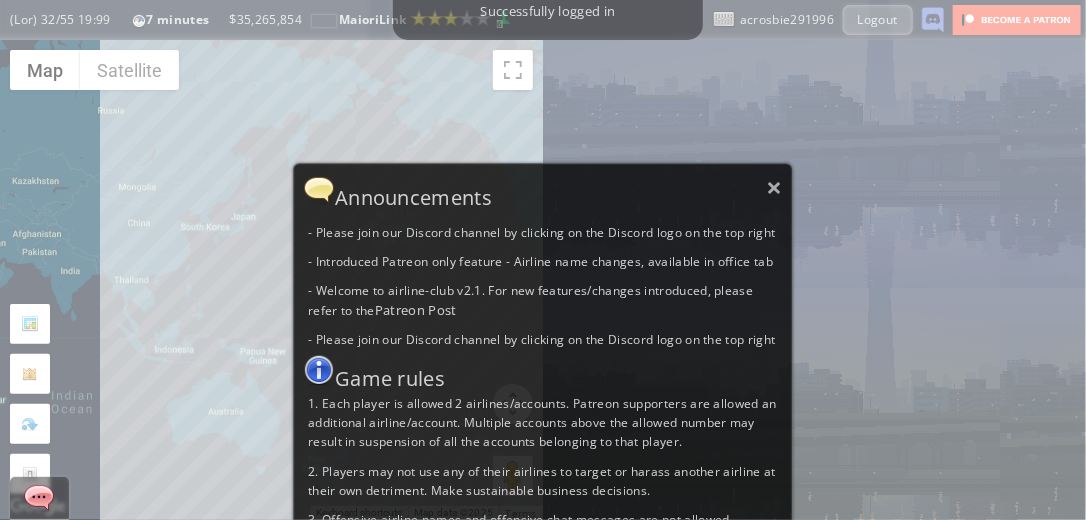 click on "×
Announcements
- Please join our Discord channel by clicking on the Discord logo on the top right
- Introduced Patreon only feature - Airline name changes, available in office tab
- Welcome to airline-club v2.1. For new features/changes introduced, please refer to the  Patreon Post
- Please join our Discord channel by clicking on the Discord logo on the top right
Game rules
1. Each player is allowed 2 airlines/accounts. Patreon supporters are allowed an additional airline/account. Multiple accounts above the allowed number may result in suspension of all the accounts belonging to that player.
2. Players may not use any of their airlines to target or harass another airline at their own detriment. Make sustainable business decisions.
3. Offensive airline names and offensive chat messages are not allowed.
4. Report any bugs or exploits in the discord, do not abuse the bug or exploit." at bounding box center (543, 441) 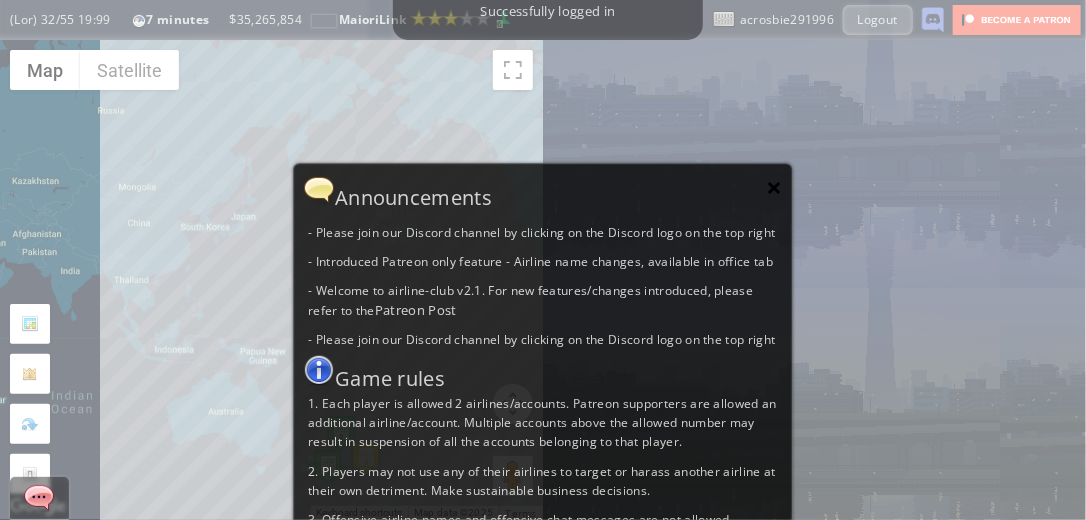 click on "×" at bounding box center (775, 187) 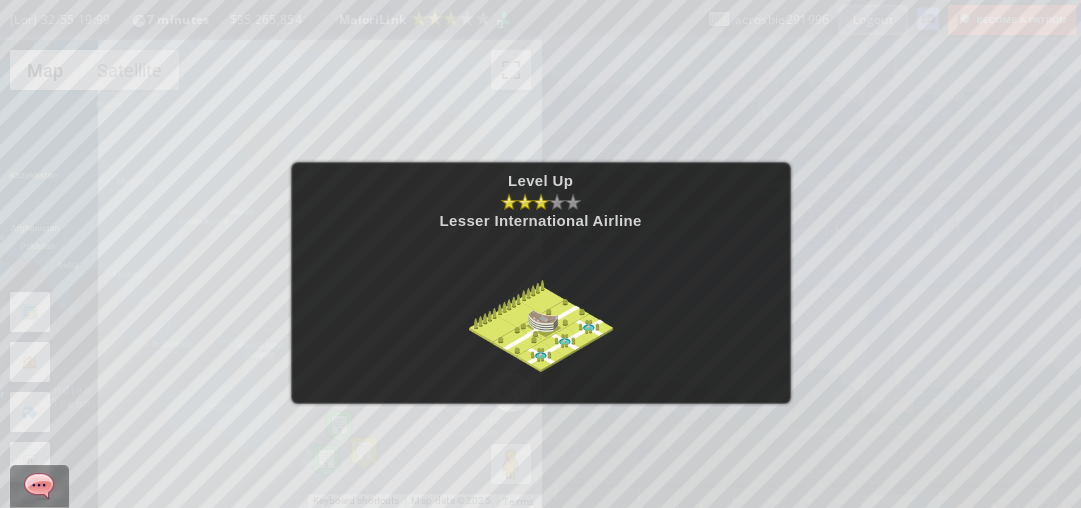 click at bounding box center (541, 309) 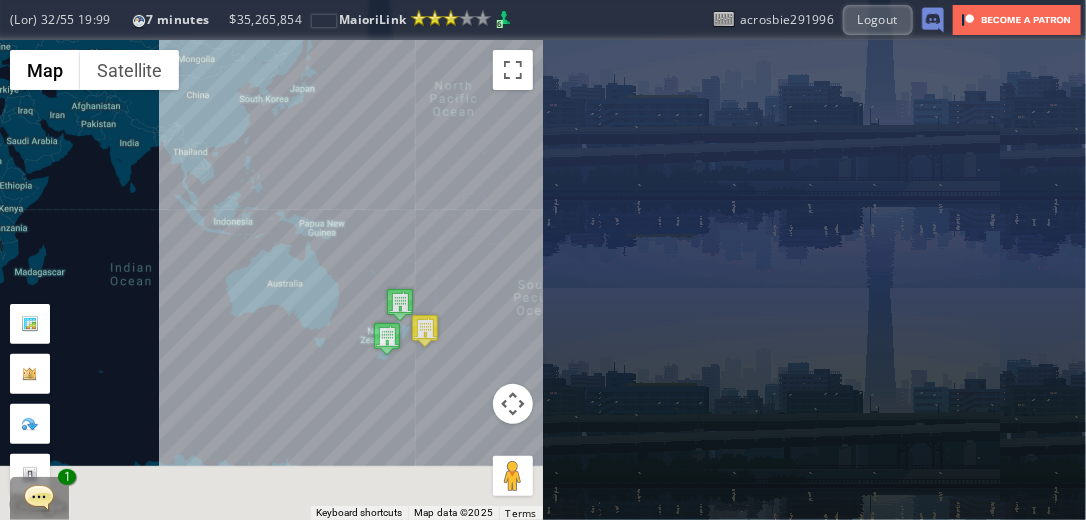 drag, startPoint x: 406, startPoint y: 377, endPoint x: 465, endPoint y: 252, distance: 138.22446 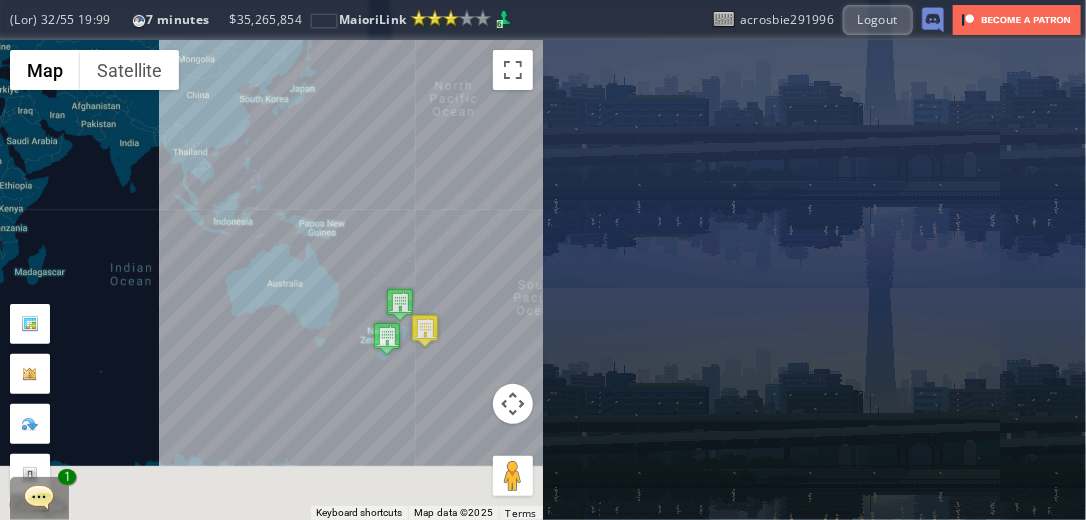 click on "To navigate, press the arrow keys." at bounding box center (271, 280) 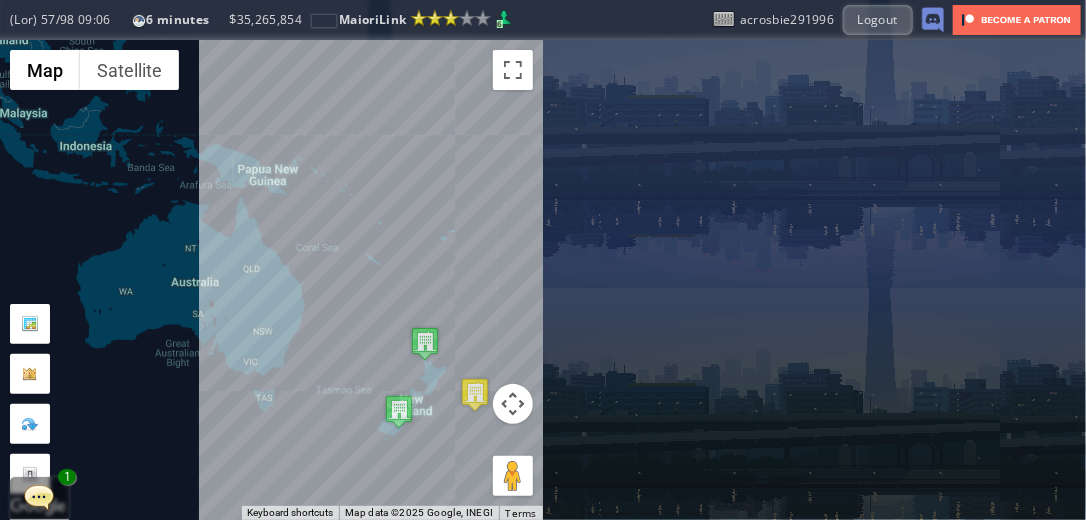 drag, startPoint x: 372, startPoint y: 287, endPoint x: 298, endPoint y: 435, distance: 165.46902 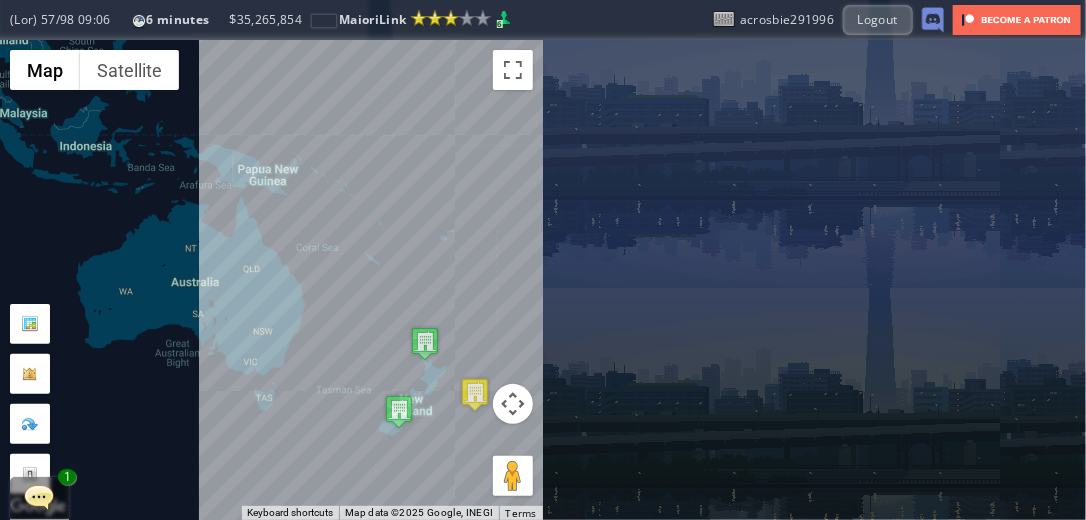 click on "To navigate, press the arrow keys." at bounding box center (271, 280) 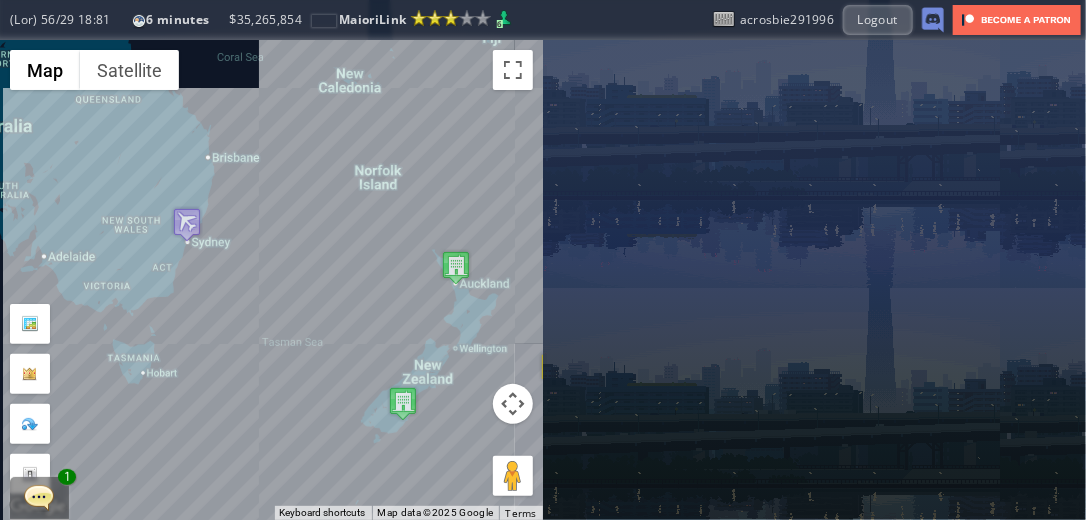 click on "To navigate, press the arrow keys." at bounding box center [271, 280] 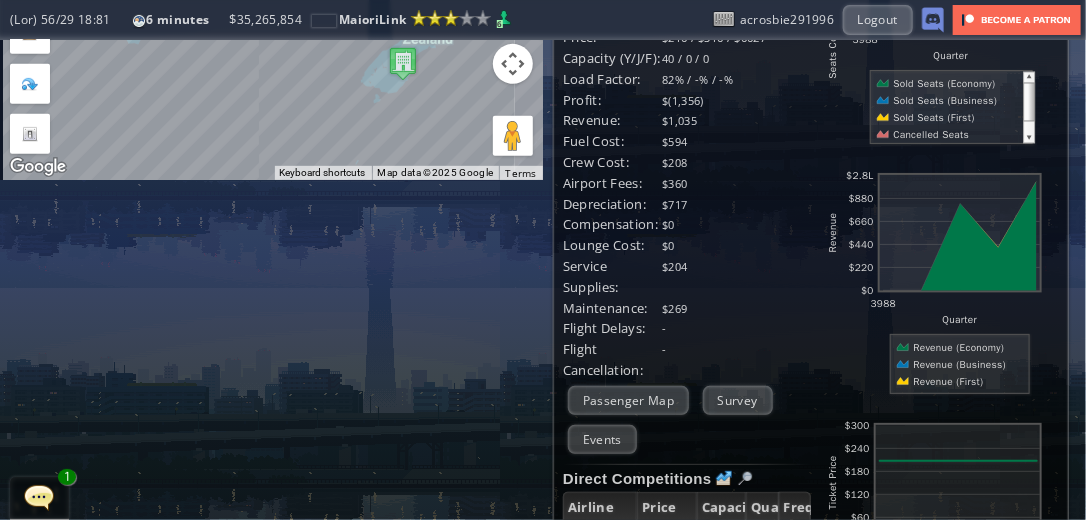 scroll, scrollTop: 375, scrollLeft: 0, axis: vertical 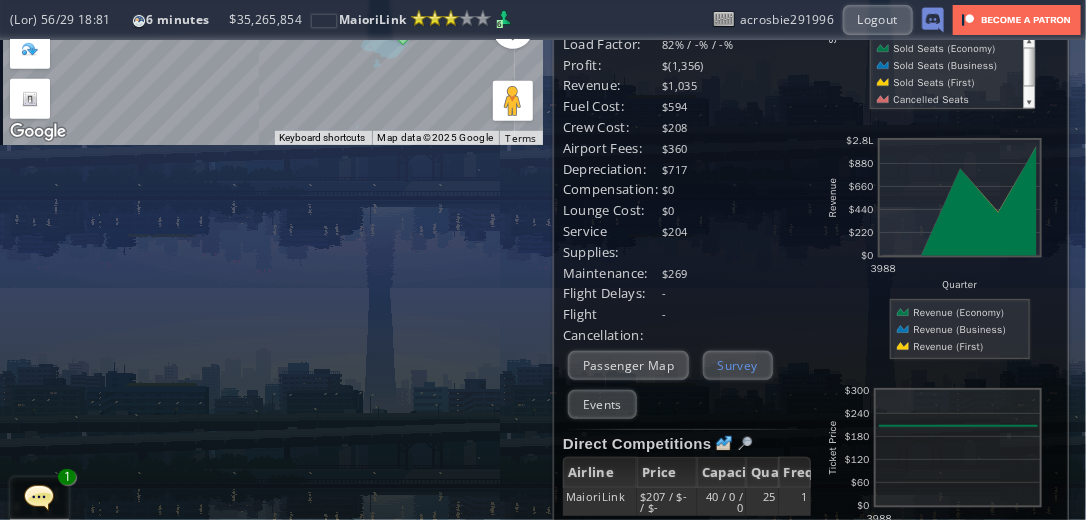 click on "Survey" at bounding box center (738, 365) 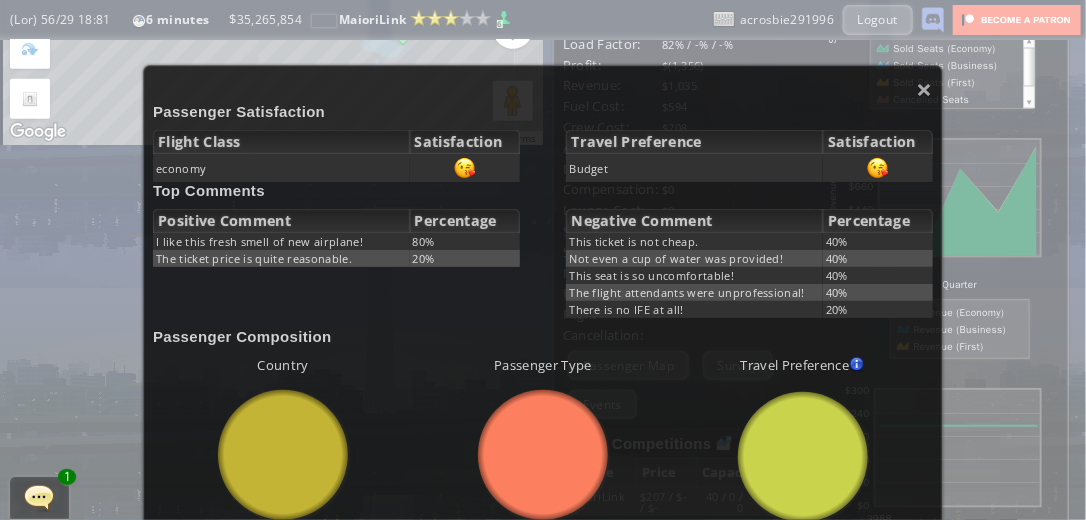 scroll, scrollTop: 27, scrollLeft: 0, axis: vertical 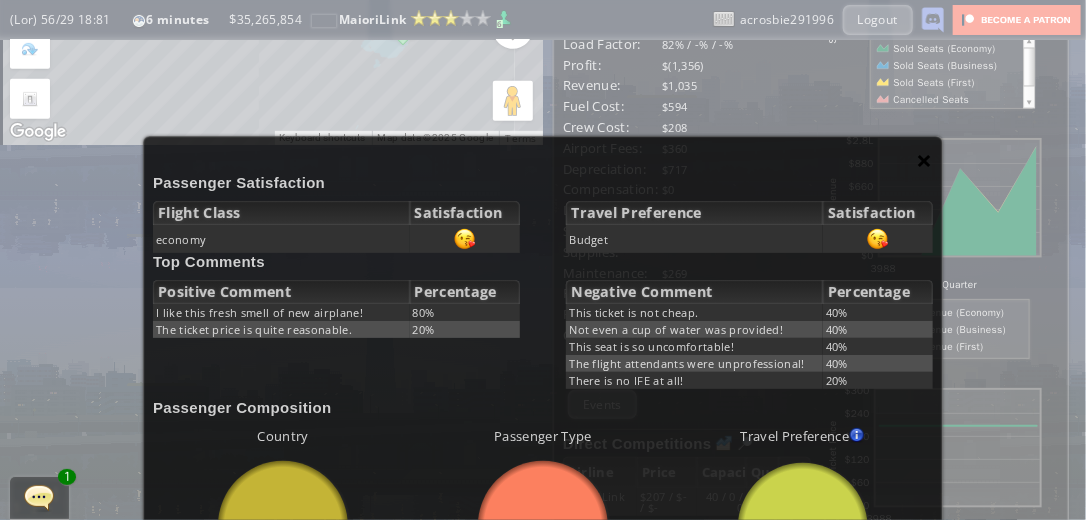 click on "×" at bounding box center (925, 160) 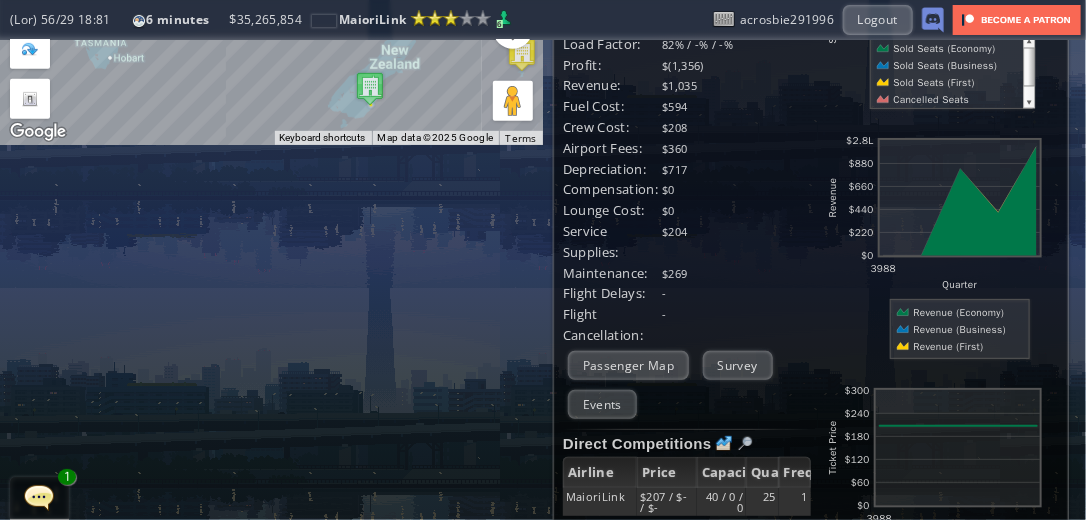 drag, startPoint x: 409, startPoint y: 108, endPoint x: 376, endPoint y: 168, distance: 68.47627 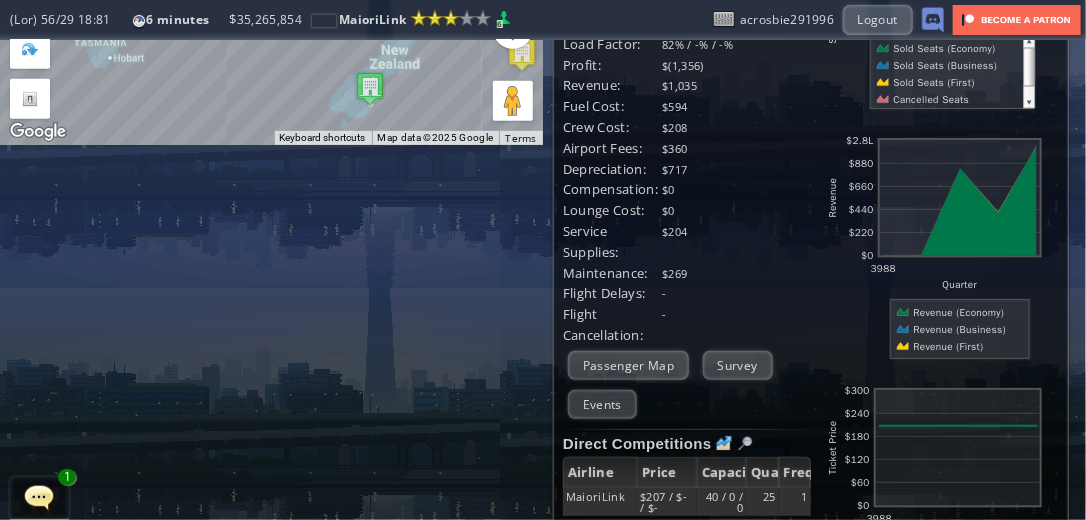 click on "**********" at bounding box center (543, 280) 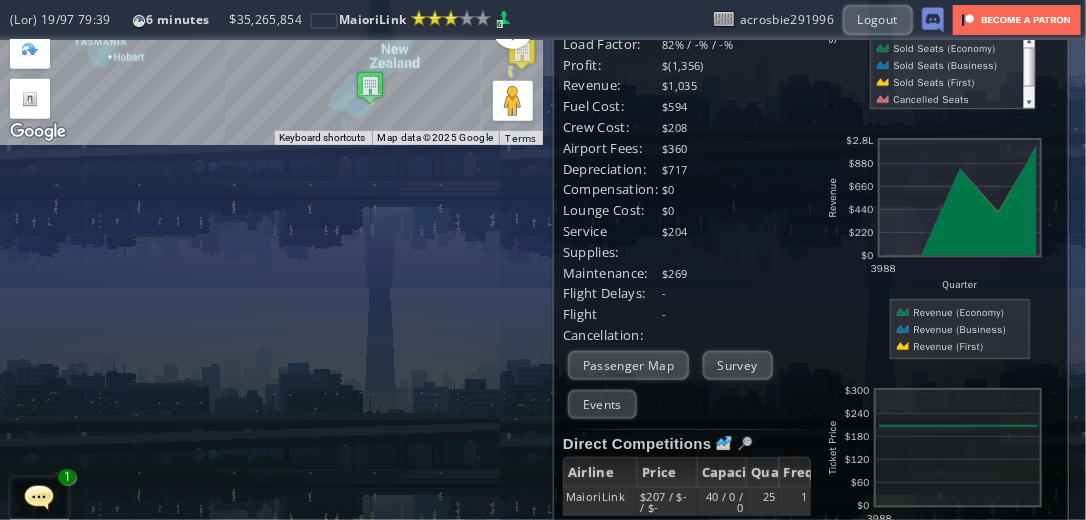 click on "To navigate, press the arrow keys." at bounding box center (271, -95) 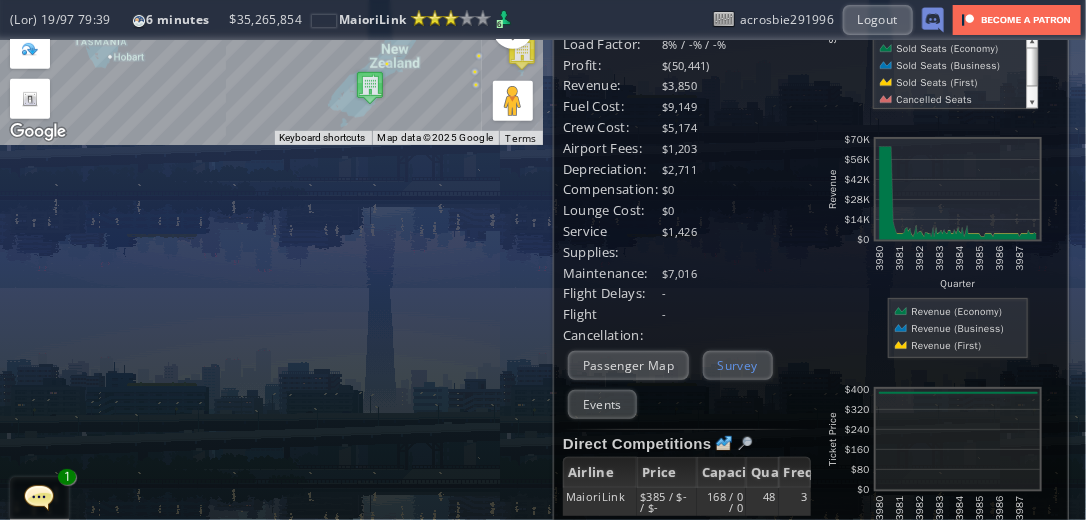 click on "Survey" at bounding box center [738, 365] 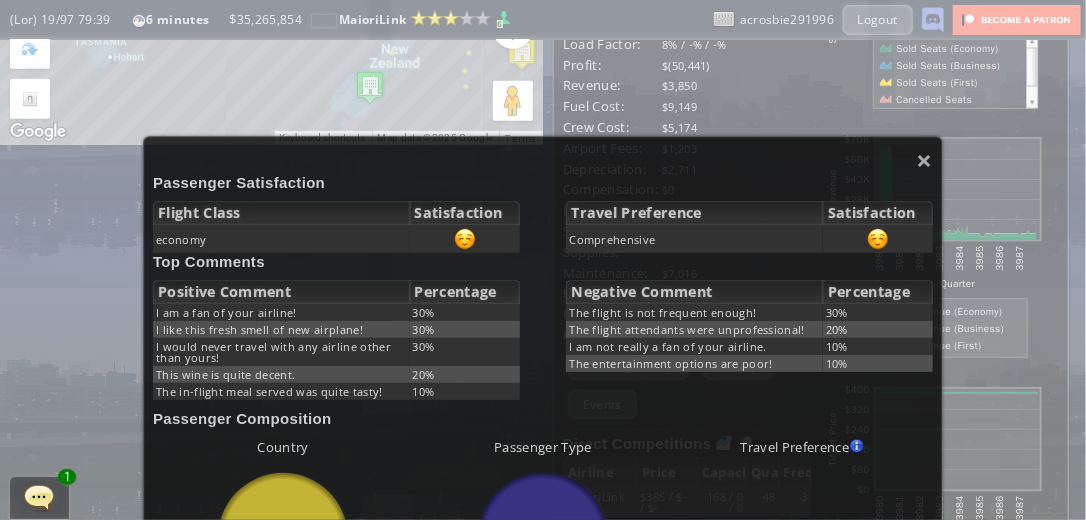 scroll, scrollTop: 27, scrollLeft: 0, axis: vertical 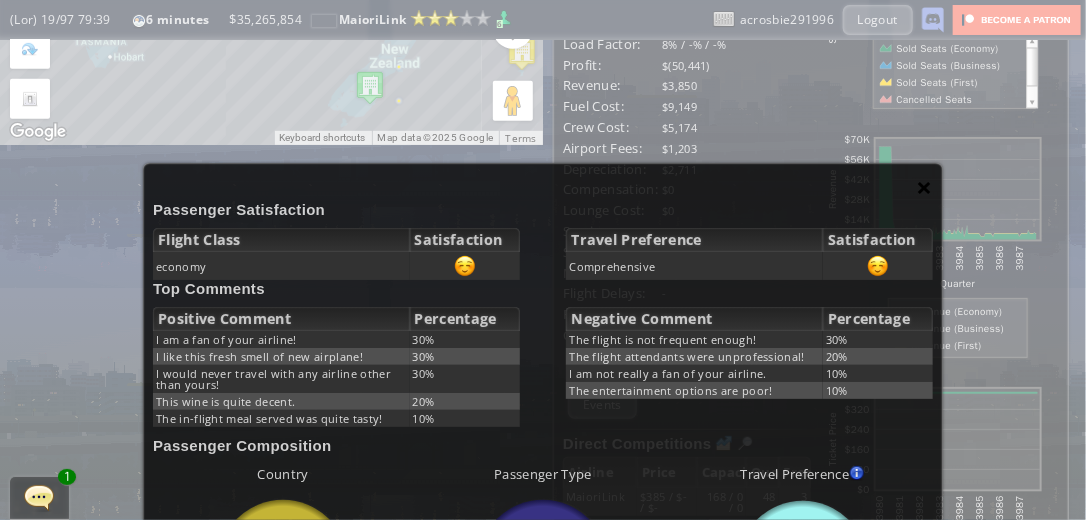 click on "×" at bounding box center (925, 187) 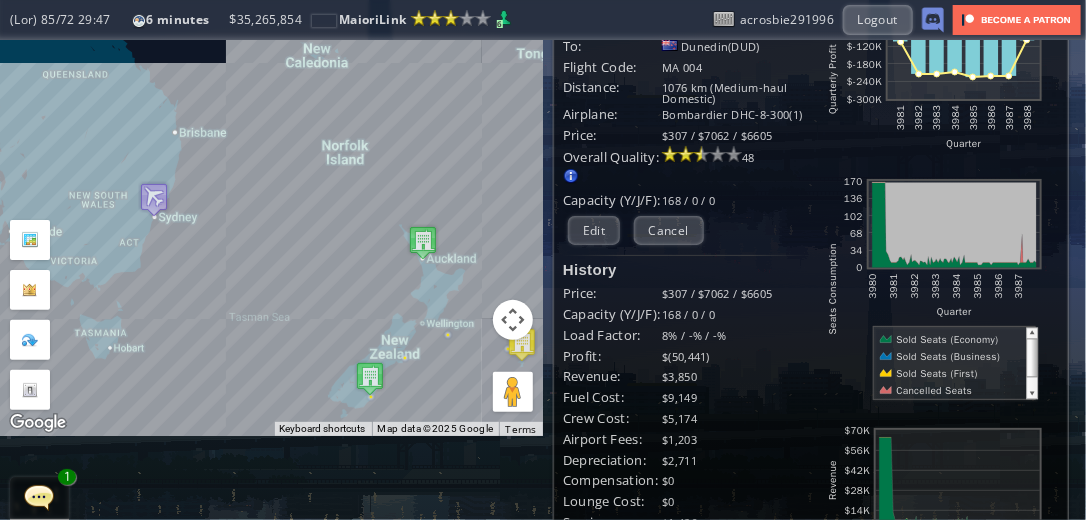 scroll, scrollTop: 64, scrollLeft: 0, axis: vertical 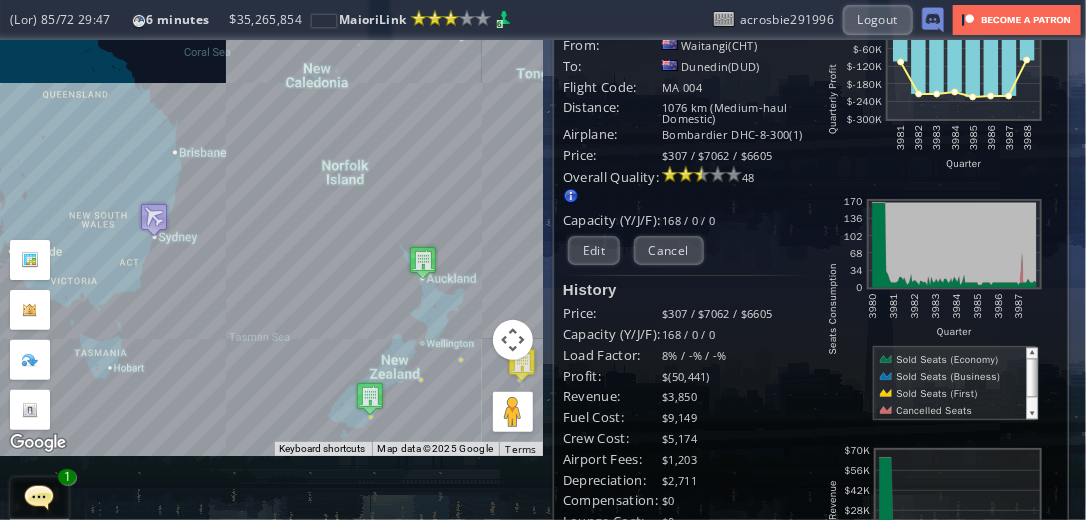 click on "To navigate, press the arrow keys." at bounding box center (271, 216) 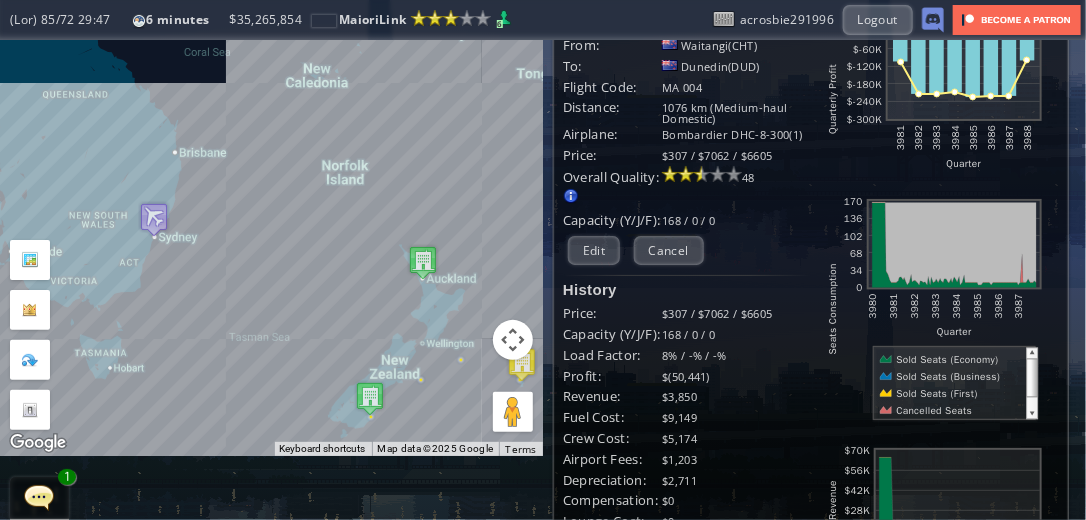 click on "To navigate, press the arrow keys." at bounding box center (271, 216) 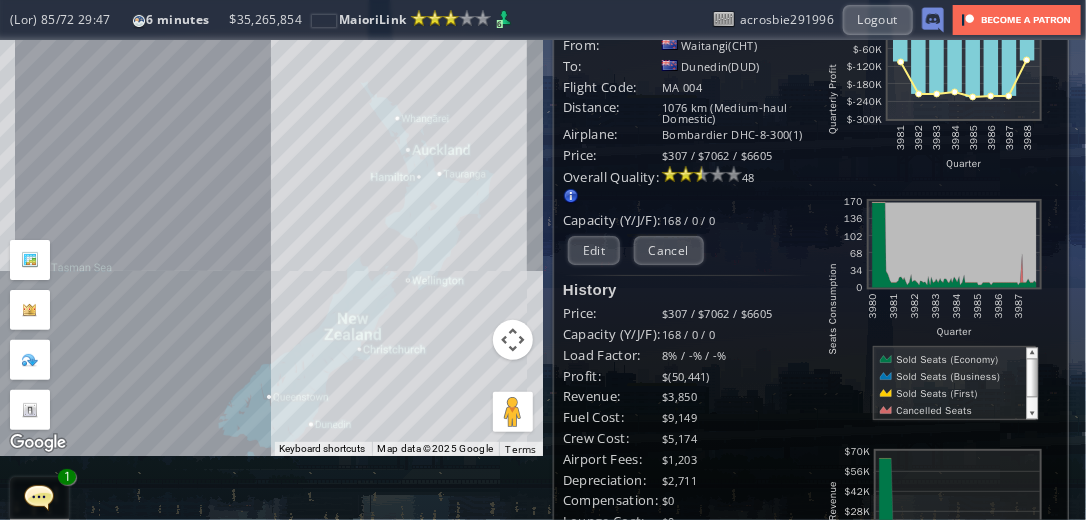click on "To navigate, press the arrow keys." at bounding box center [271, 216] 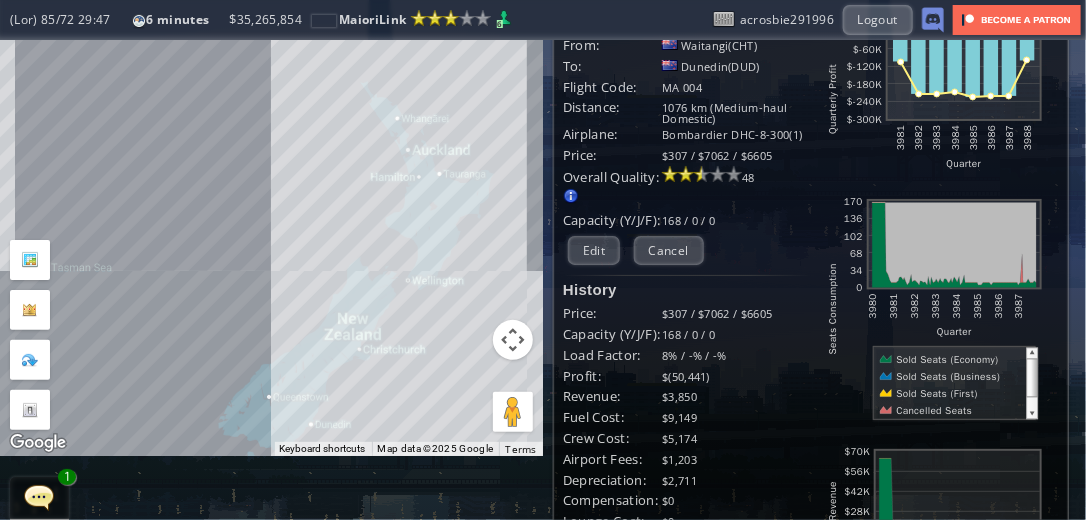 click on "To navigate, press the arrow keys." at bounding box center (271, 216) 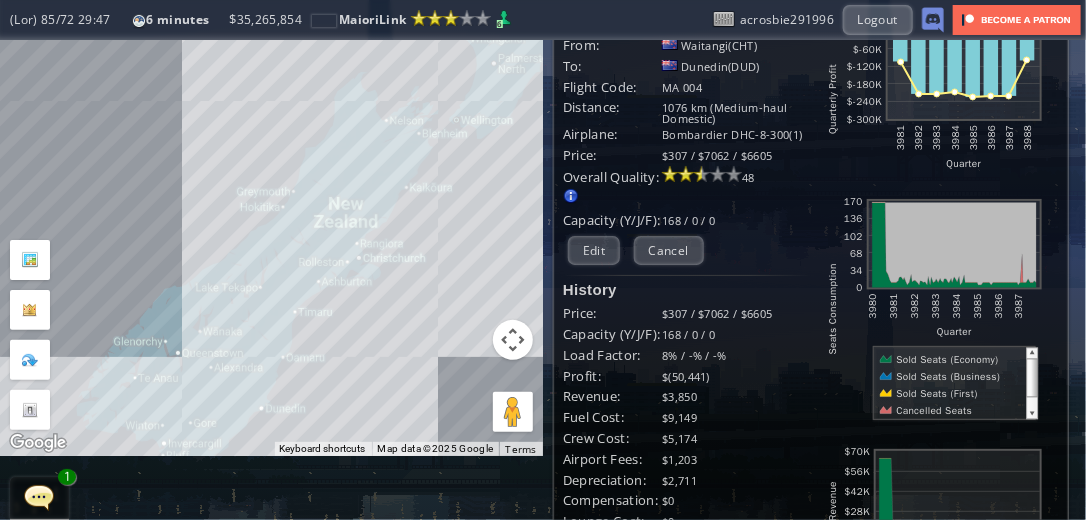 drag, startPoint x: 394, startPoint y: 366, endPoint x: 423, endPoint y: 340, distance: 38.948685 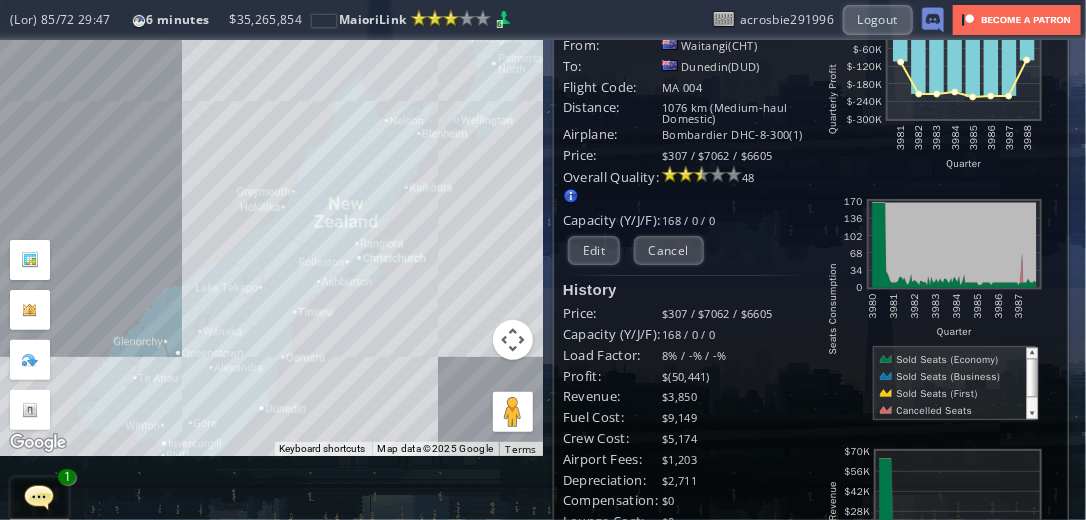 click on "To navigate, press the arrow keys." at bounding box center (271, 216) 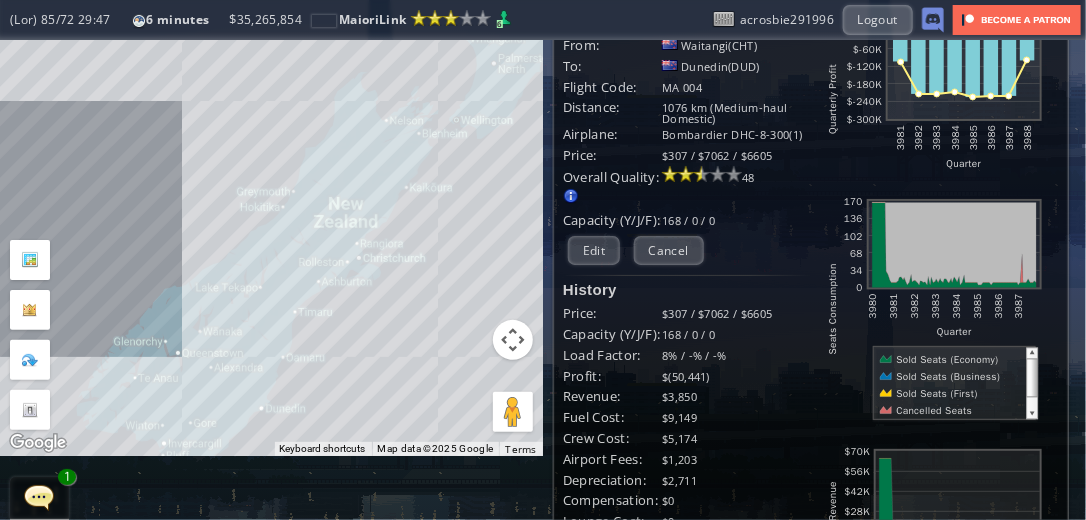 click on "To navigate, press the arrow keys." at bounding box center [271, 216] 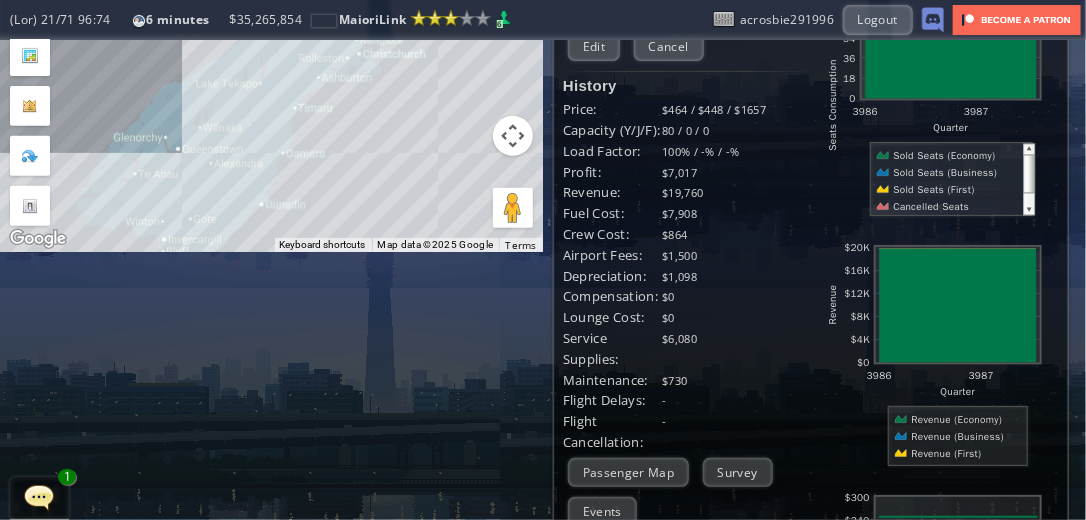 scroll, scrollTop: 340, scrollLeft: 0, axis: vertical 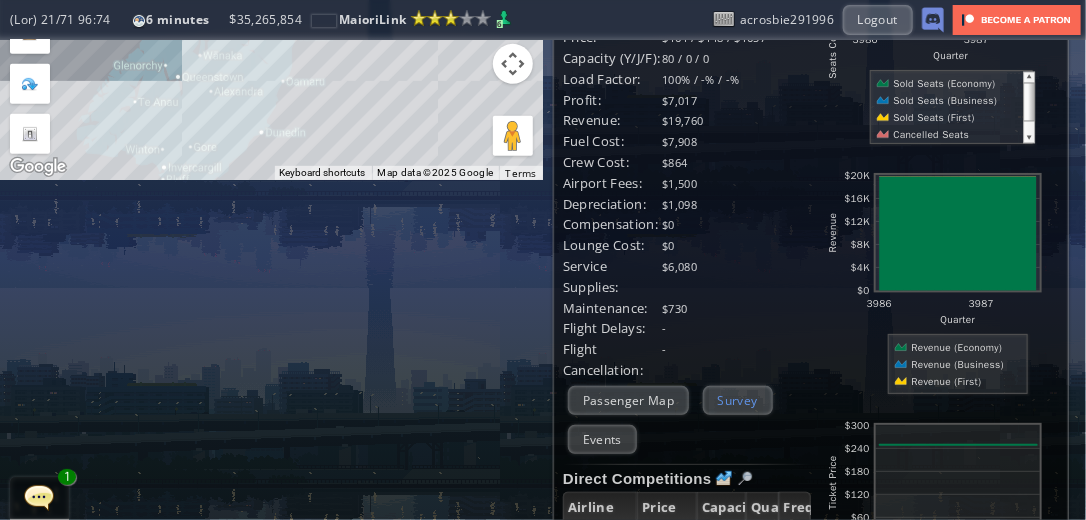 click on "Survey" at bounding box center (738, 400) 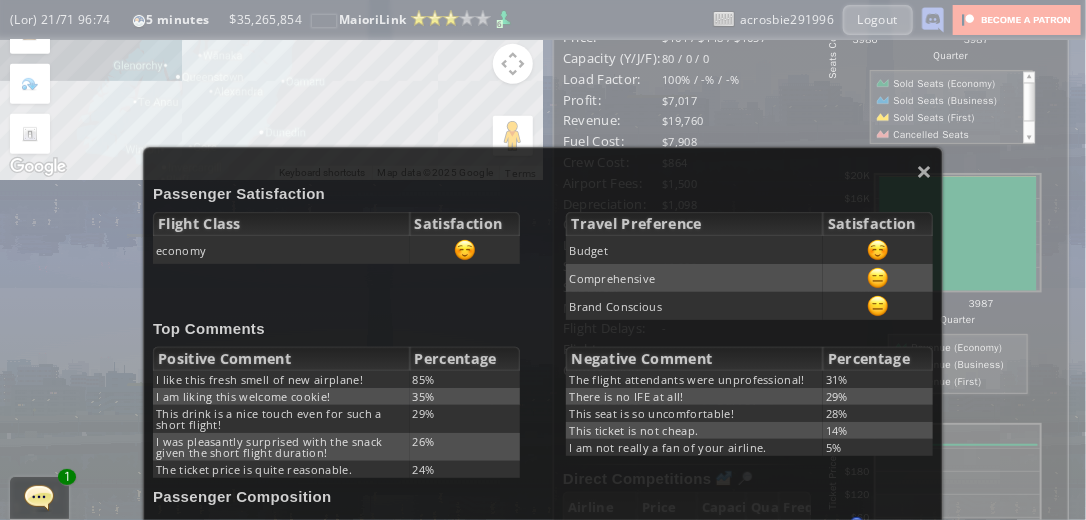 scroll, scrollTop: 0, scrollLeft: 0, axis: both 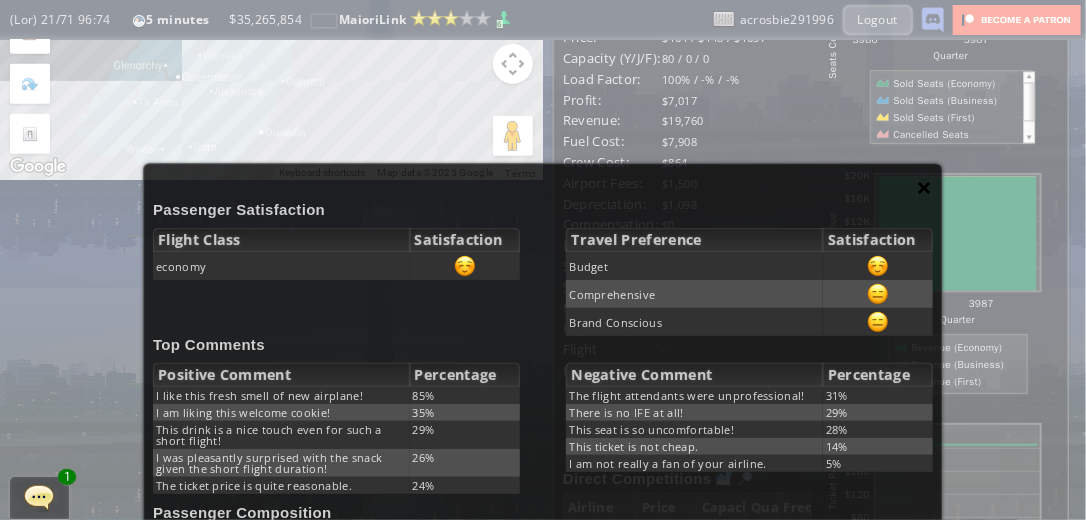 click on "×" at bounding box center [925, 187] 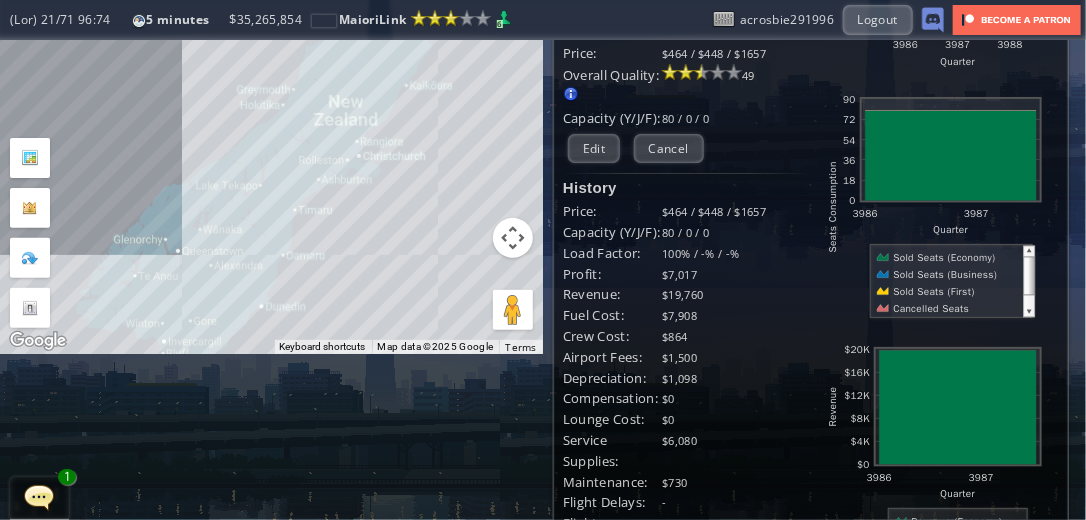 scroll, scrollTop: 124, scrollLeft: 0, axis: vertical 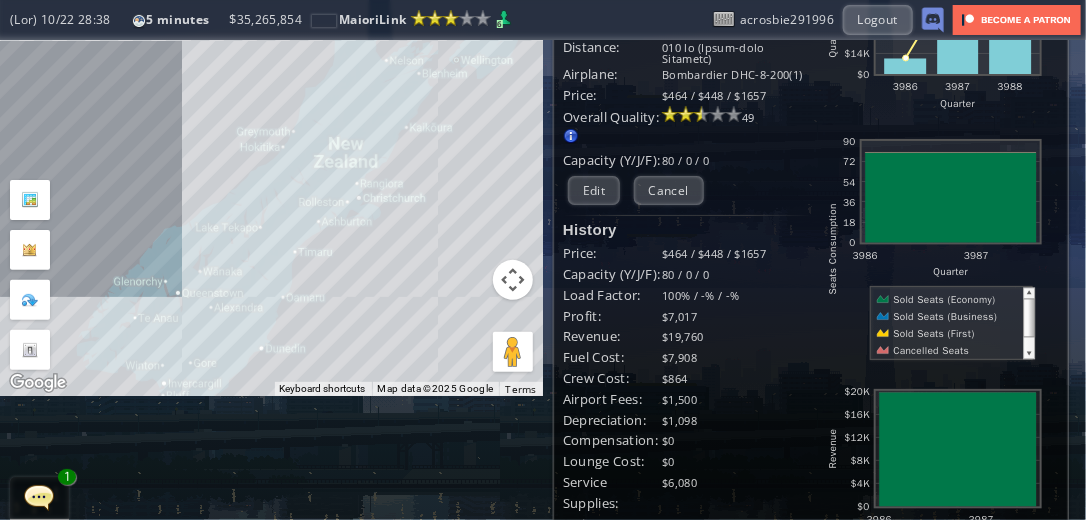 click on "To navigate, press the arrow keys." at bounding box center (271, 156) 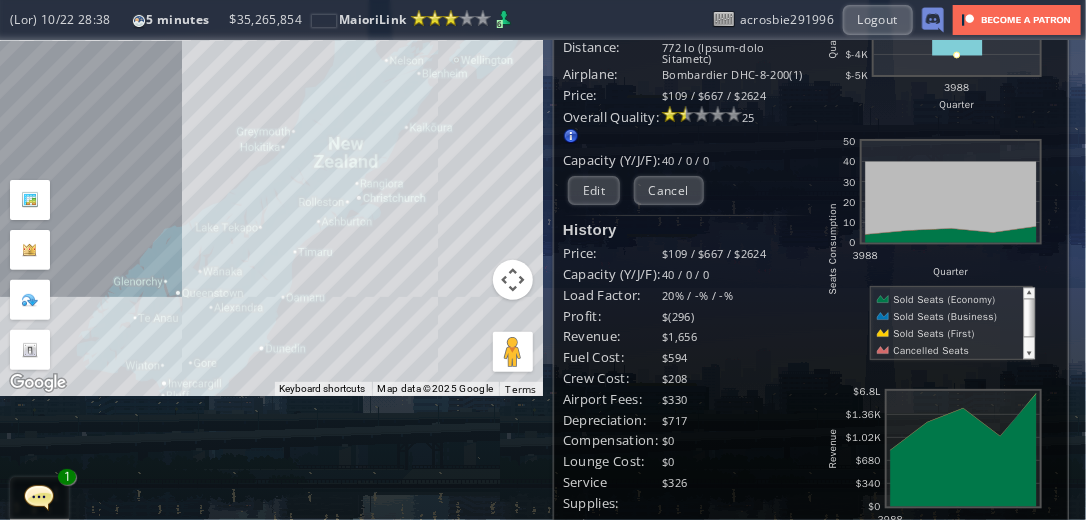 drag, startPoint x: 1076, startPoint y: 306, endPoint x: 1073, endPoint y: 376, distance: 70.064255 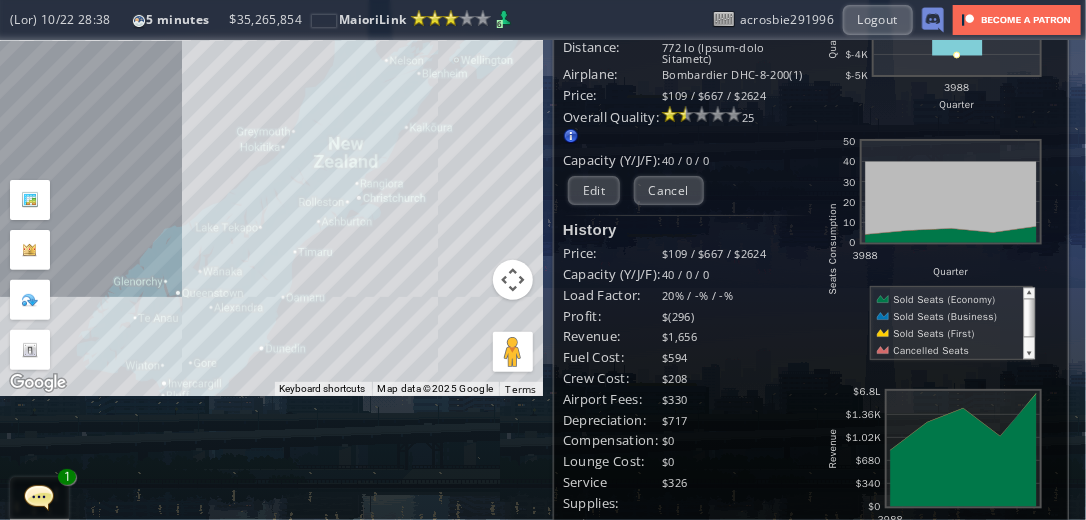 click on "Loremip Dolorsi
Amet:
Consect(ADI)
El:
Seddoeiusm(TEM)
Incidi Utla:
ET 452
Dolorema:
562 al (Enima-mini Veniamqu)
Nostrude:
Ullamcolab NIS-0-612(9)
Aliqu:
$601 / $507 / $6043
Exeacom Consequ:
Duisaut irurein re voluptatev es:
- Cillu Fug nul Paria
- Excepte Sint occae cup nonpr
- Suntcul quio Deserun Mollita
15 Ides" at bounding box center [814, 436] 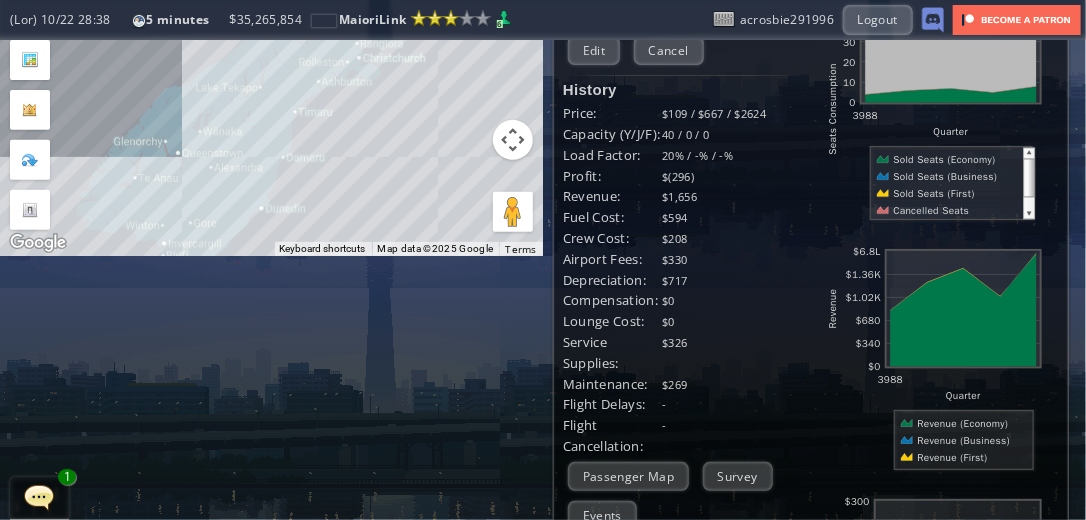 scroll, scrollTop: 295, scrollLeft: 0, axis: vertical 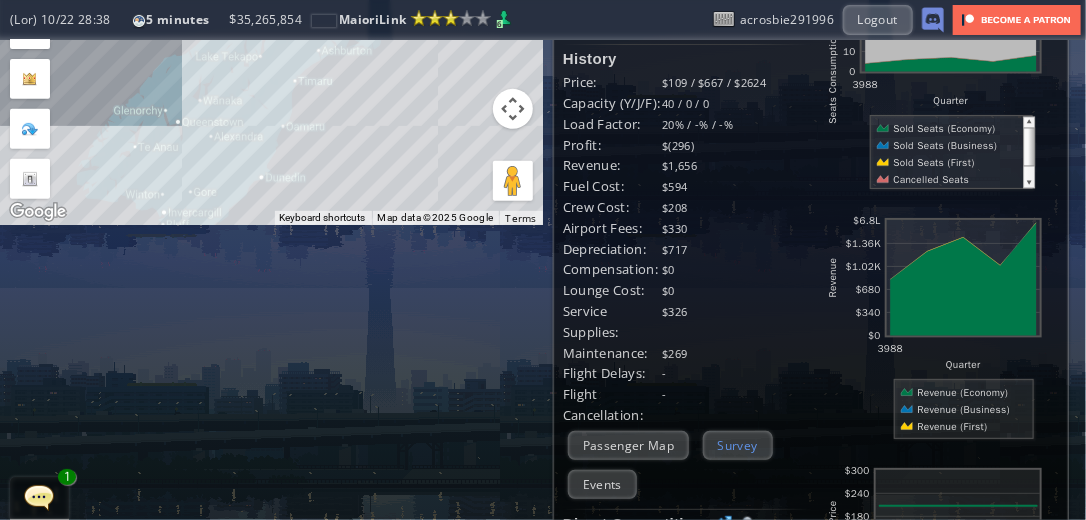 click on "Survey" at bounding box center [738, 445] 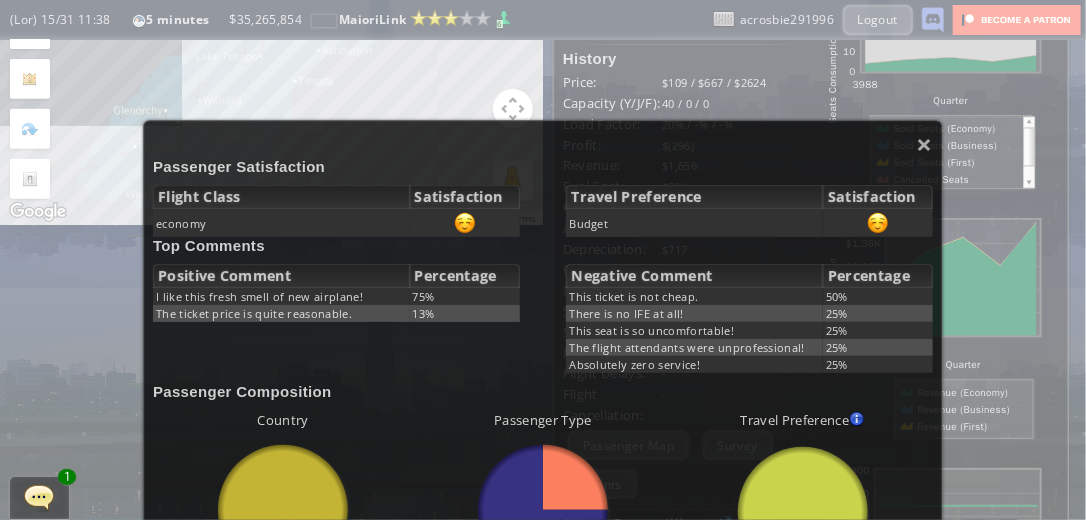 scroll, scrollTop: 35, scrollLeft: 0, axis: vertical 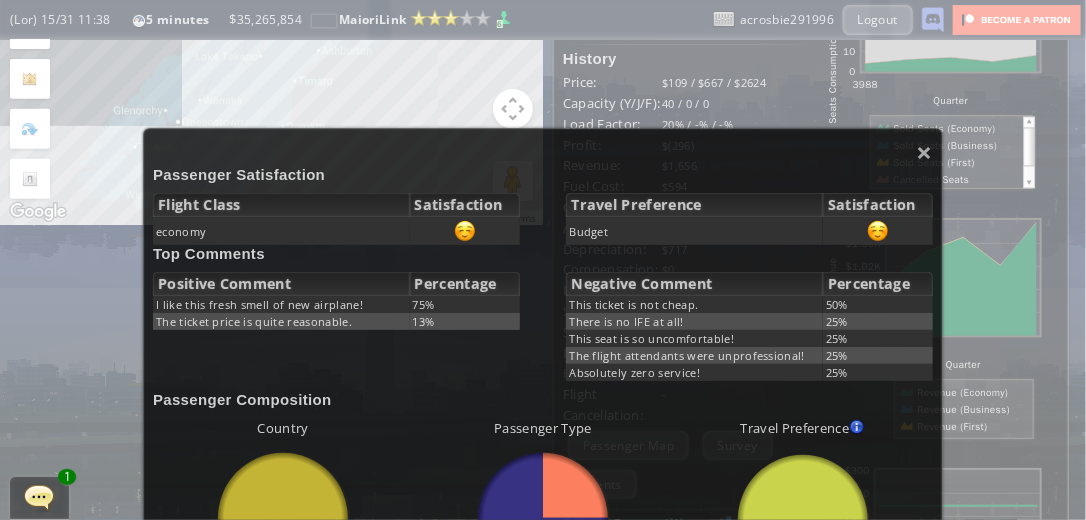 click on "×
Loremipsu Dolorsitamet
Consec Adipi
Elitseddoeiu
tempori
Utlabo Etdolorema
Aliquaenimad
Minimv
Qui Nostrude
Ullamcol Nisiali
Exeacommod
C duis aute irure inrep vo vel essecill! 87% Fug nullap excep si occae cupidatatn. 13%
Proident Suntcul
Quiofficia
Dese mollit an ide labor. 70% Persp un om IST na err! 41% Volu accu do la totamremaperi! 20% Eaq ipsaqu abilloinve veri quasiarchitect! 26% Beataevita dict explica! 50%
Nemoenimi Quiavolupta
Asperna
autoditfugitconsequuntur Magnido eosra. Sequin nequ. porroquisquamdoloremadip
Num Eiusmod 7
Temporain Magn
quaeratetiamminussolutan Eligend optio. Cumque nihi. Impeditq 2 4" at bounding box center (543, 470) 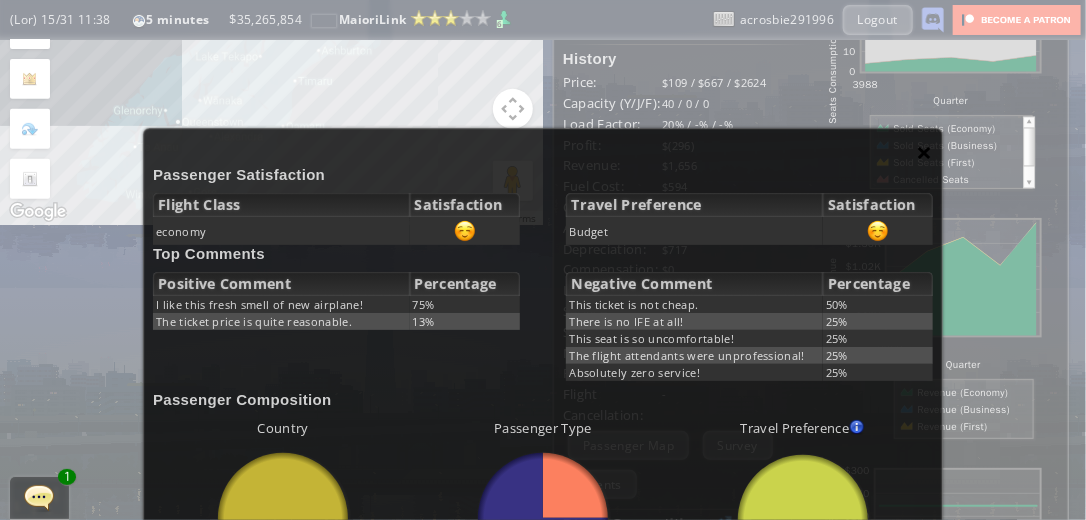 click on "×" at bounding box center (925, 152) 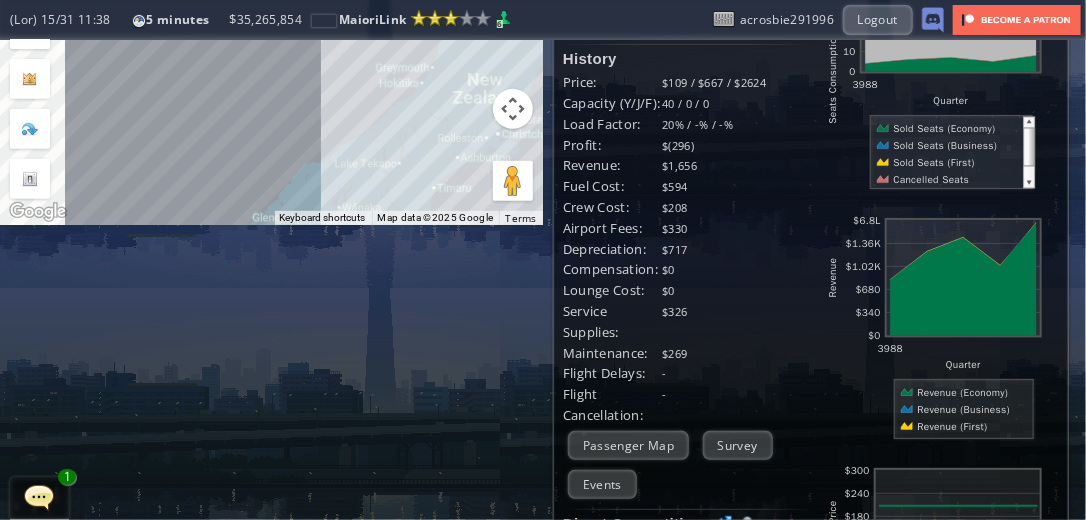 drag, startPoint x: 325, startPoint y: 120, endPoint x: 439, endPoint y: 209, distance: 144.6271 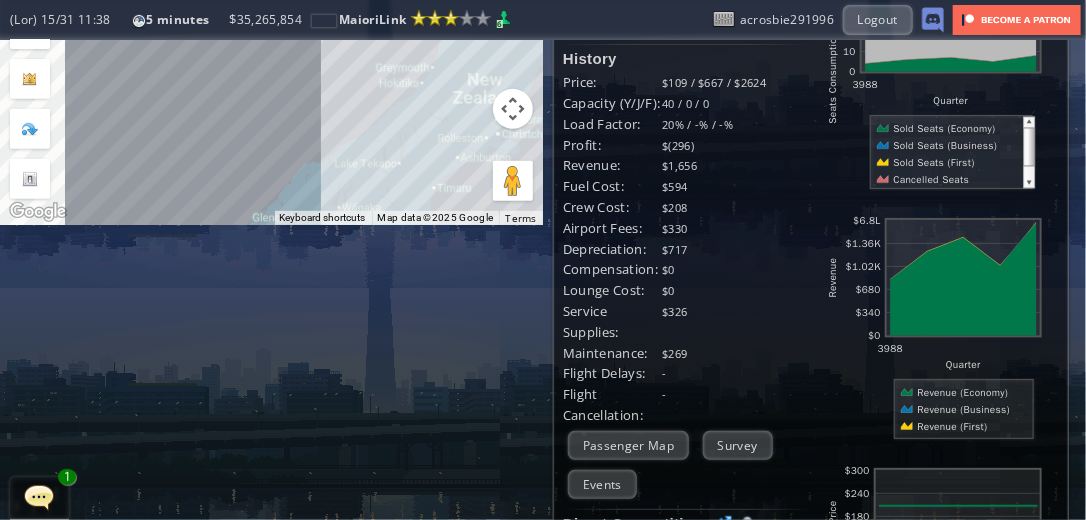 click on "**********" at bounding box center (543, 280) 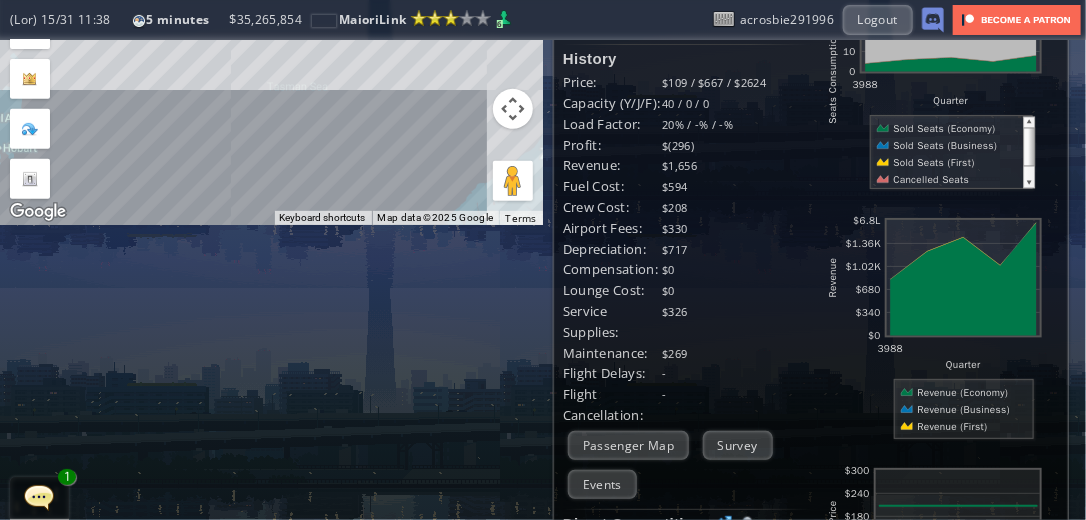 drag, startPoint x: 372, startPoint y: 127, endPoint x: 340, endPoint y: 187, distance: 68 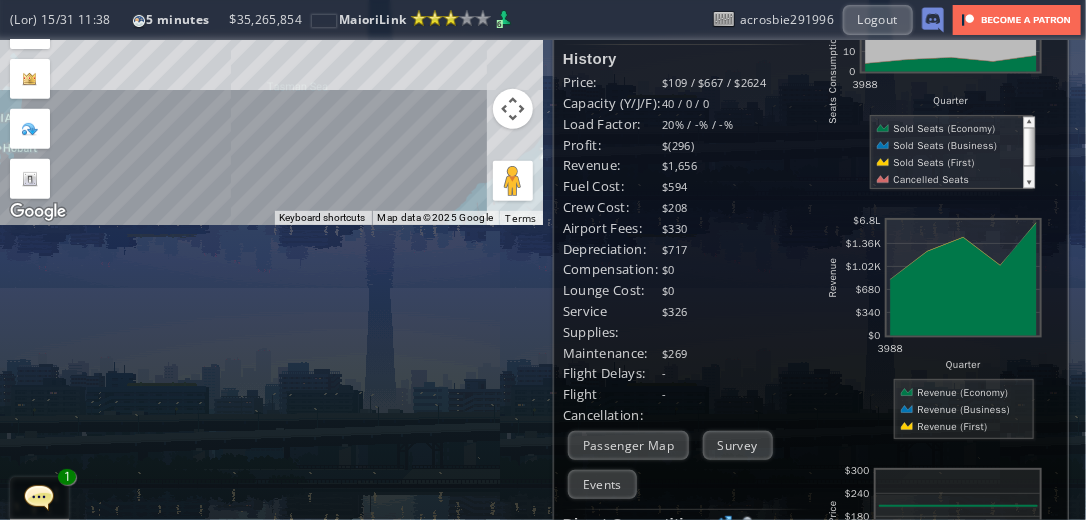 click on "To navigate, press the arrow keys." at bounding box center (271, -15) 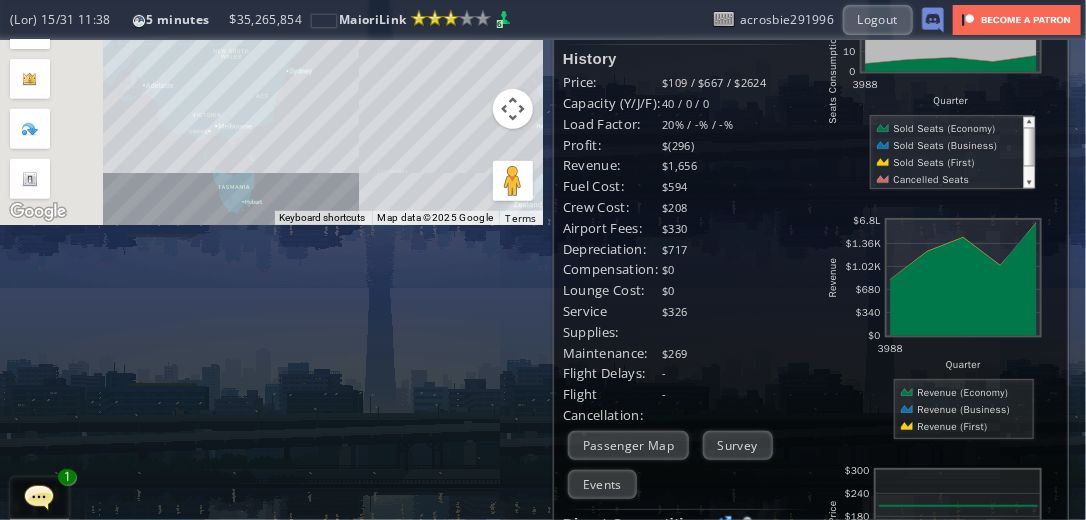 drag, startPoint x: 216, startPoint y: 112, endPoint x: 284, endPoint y: 144, distance: 75.153175 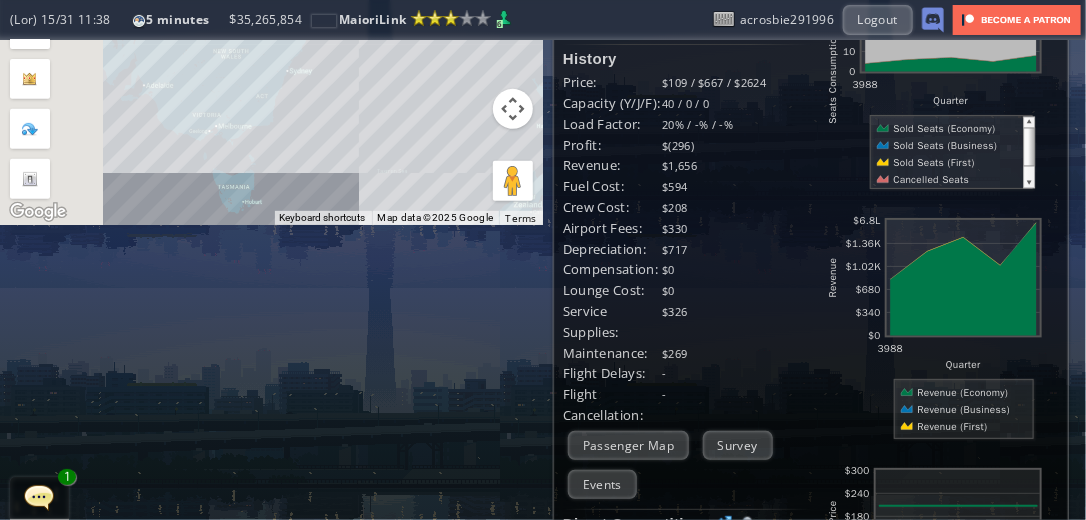 click on "To navigate, press the arrow keys." at bounding box center (271, -15) 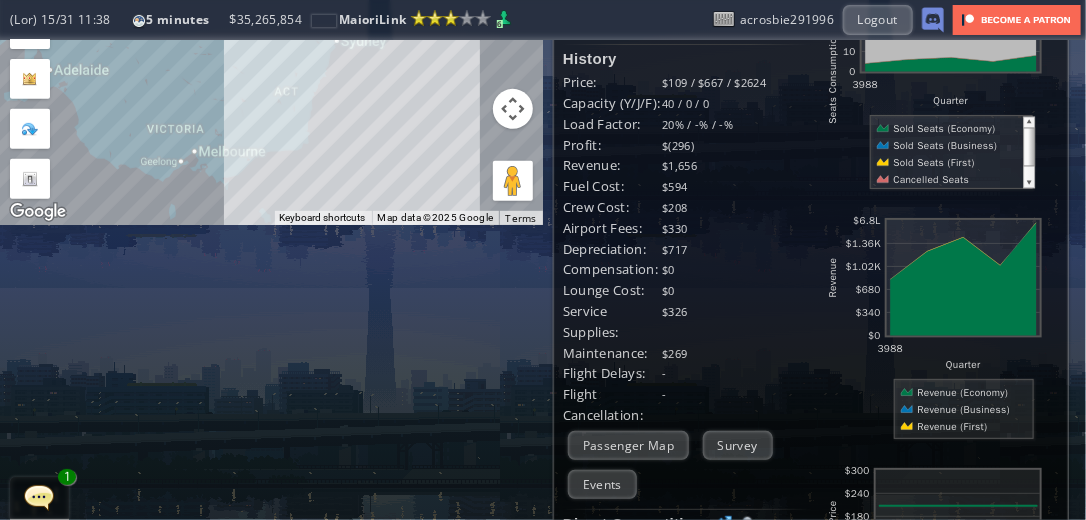 drag, startPoint x: 237, startPoint y: 101, endPoint x: 192, endPoint y: 126, distance: 51.47815 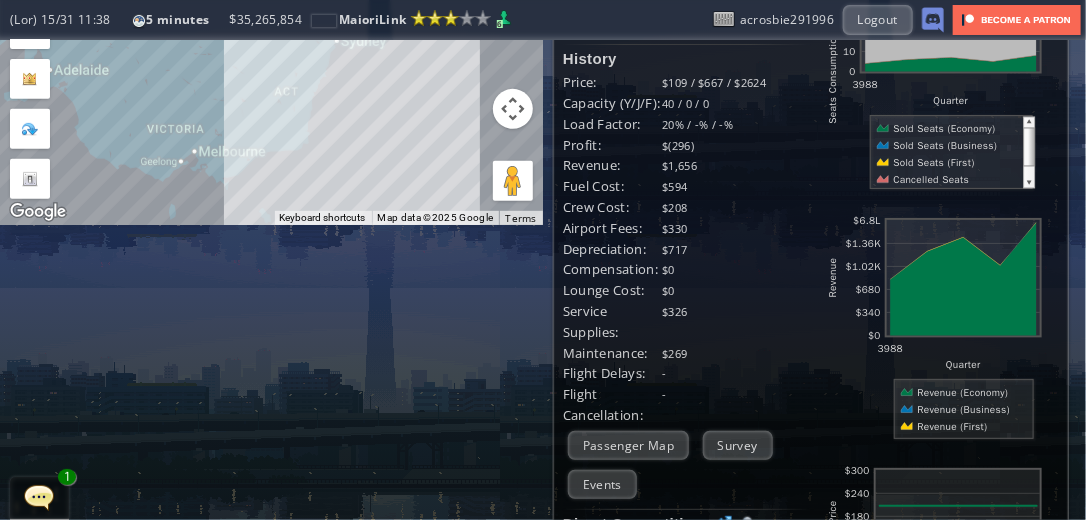 click on "To navigate, press the arrow keys." at bounding box center [271, -15] 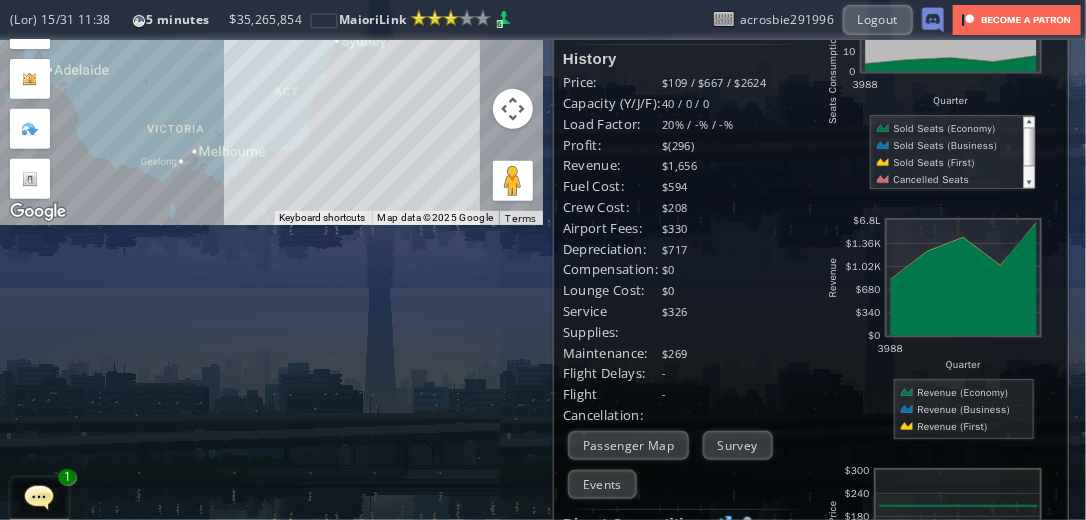 click on "To navigate, press the arrow keys." at bounding box center (271, -15) 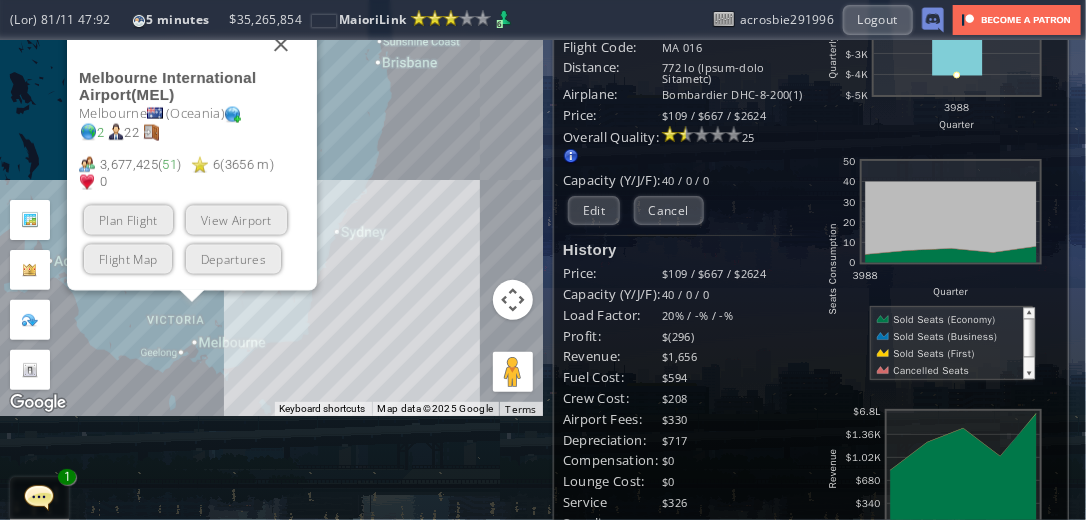 scroll, scrollTop: 88, scrollLeft: 0, axis: vertical 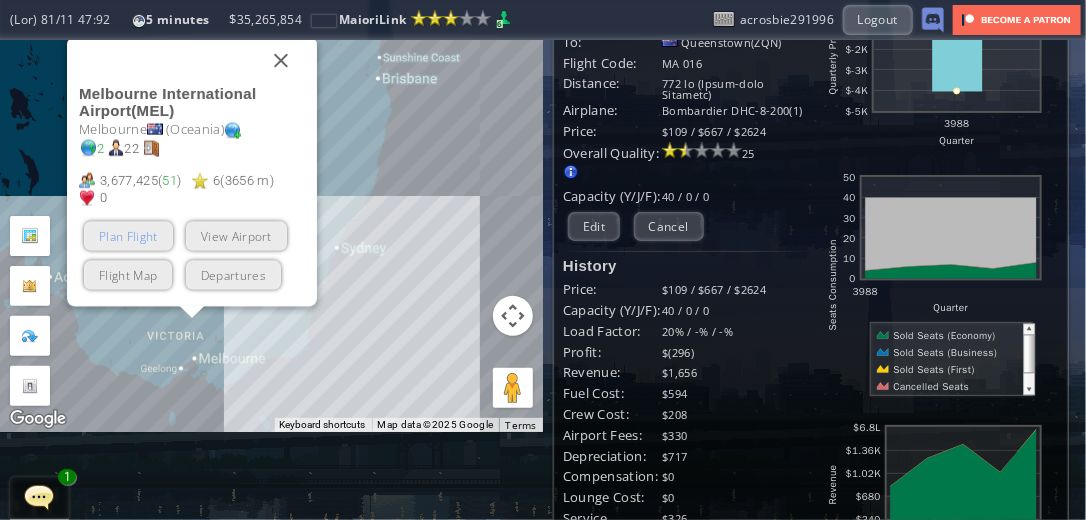click on "Plan Flight" at bounding box center (128, 236) 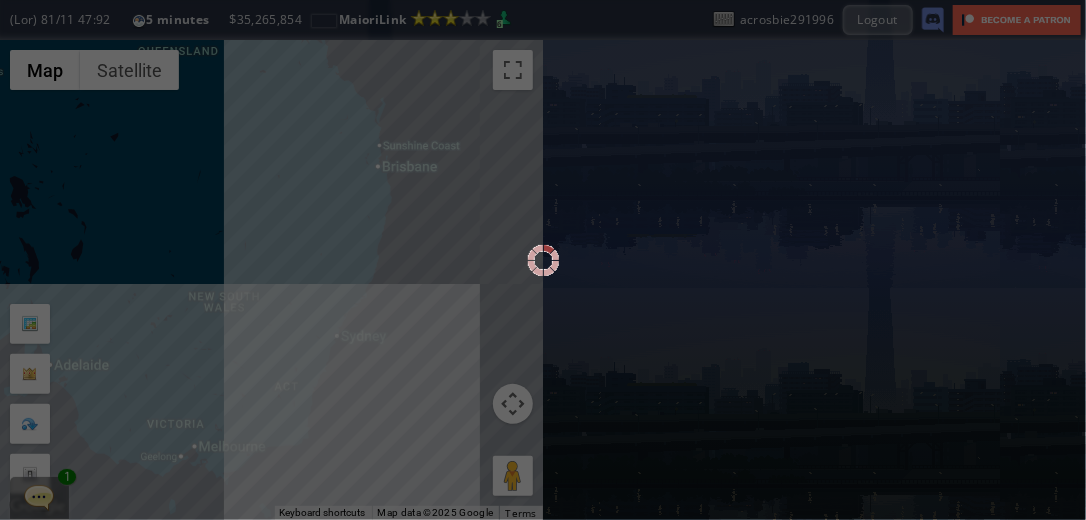 scroll, scrollTop: 0, scrollLeft: 0, axis: both 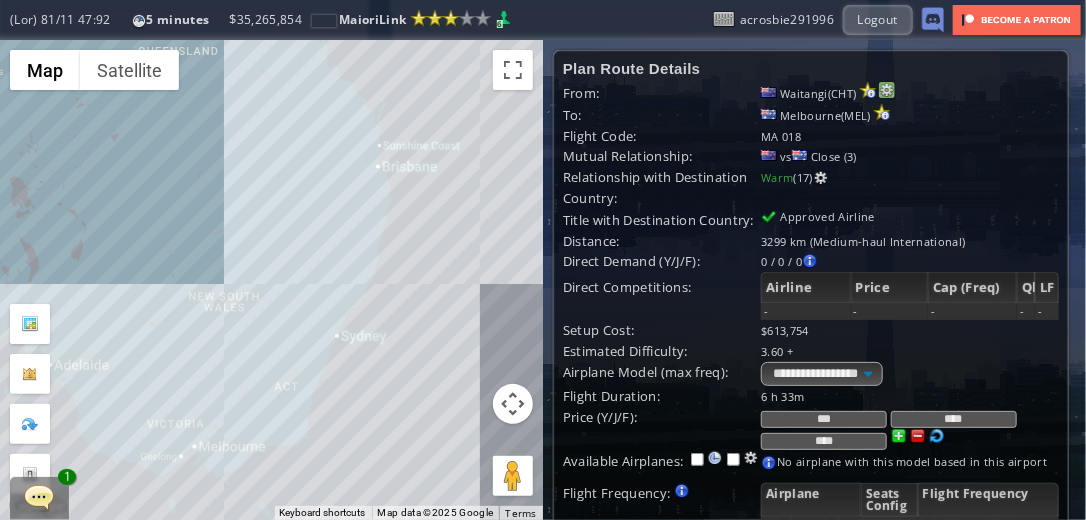 click at bounding box center (887, 90) 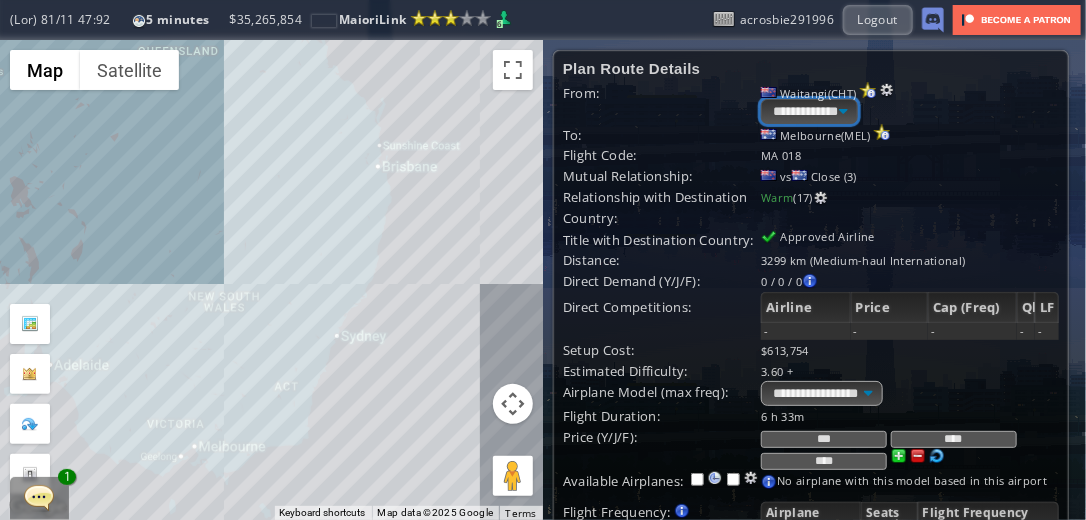 click on "**********" at bounding box center (809, 111) 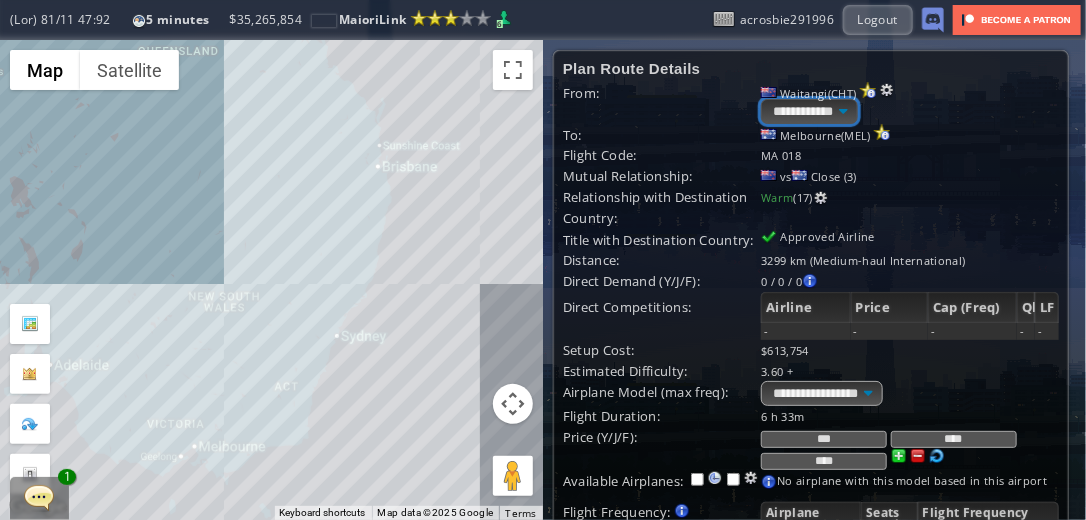 click on "**********" at bounding box center (809, 111) 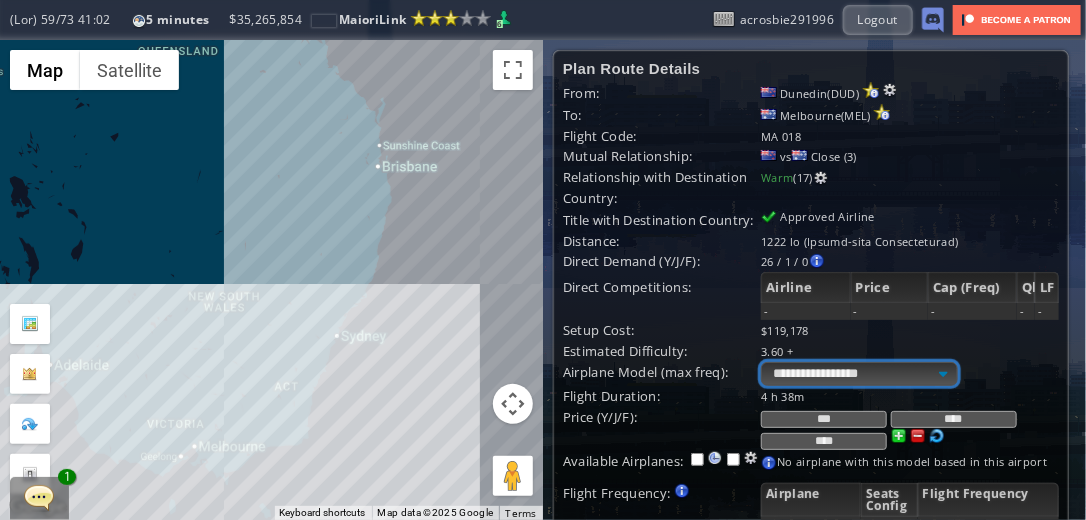 click on "**********" at bounding box center [859, 374] 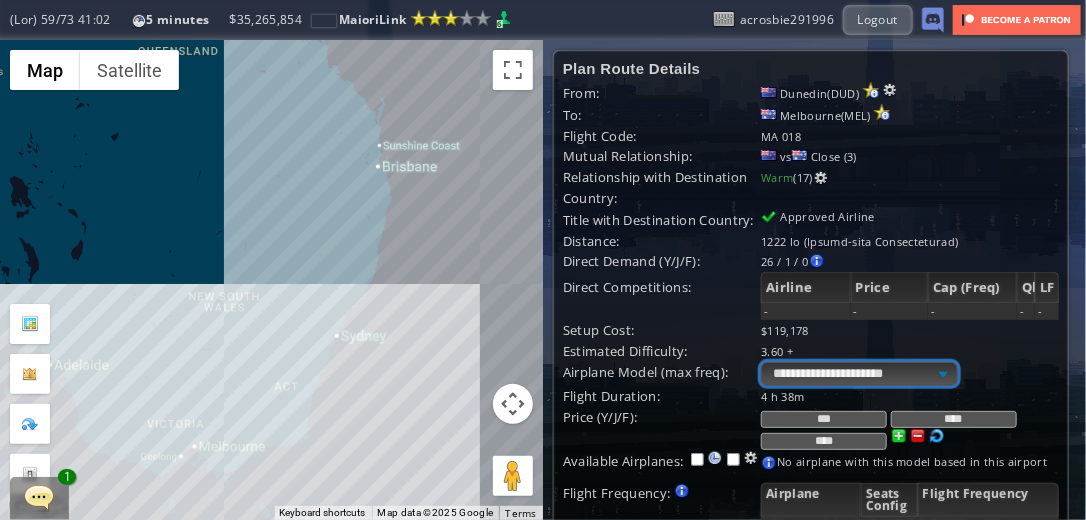 click on "**********" at bounding box center (859, 374) 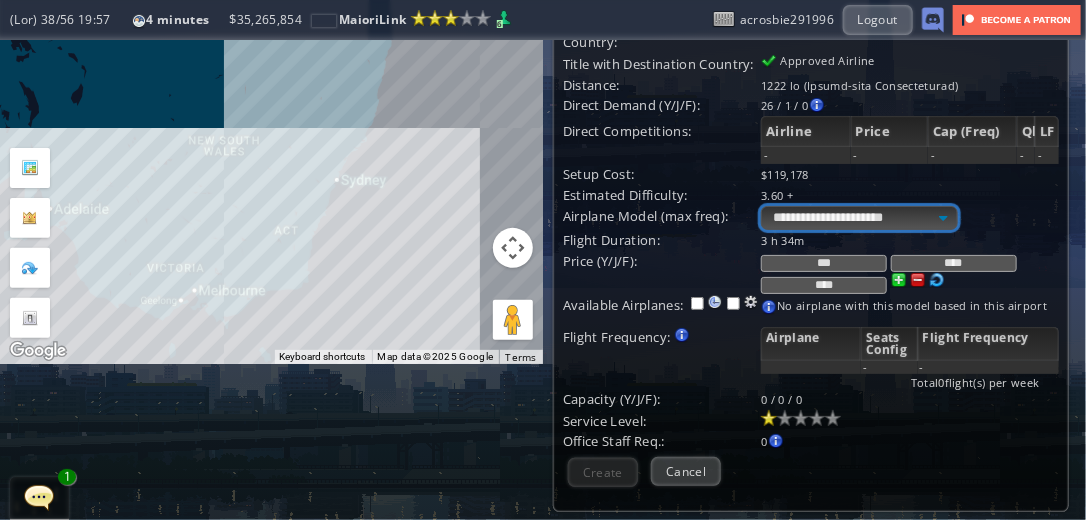 scroll, scrollTop: 60, scrollLeft: 0, axis: vertical 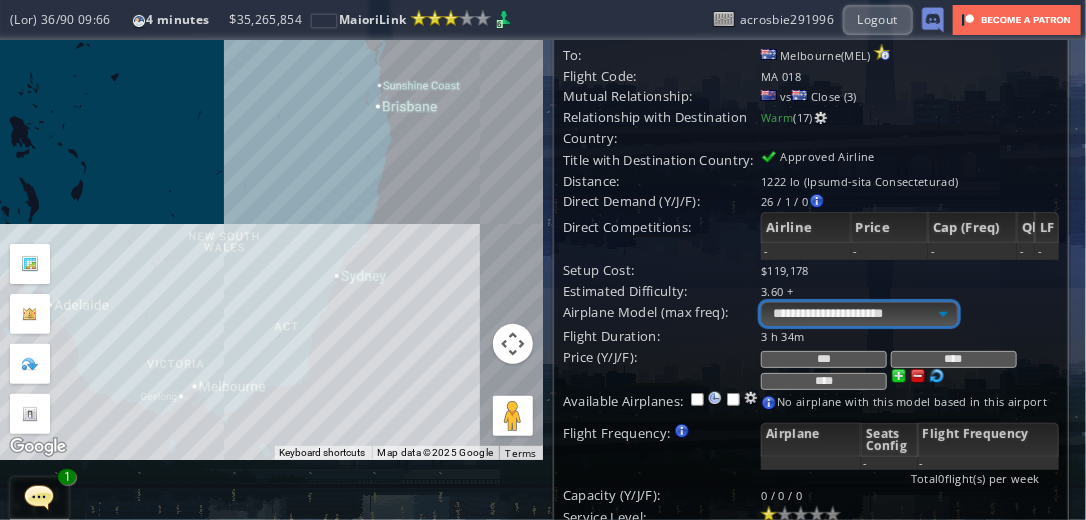 click on "**********" at bounding box center (859, 314) 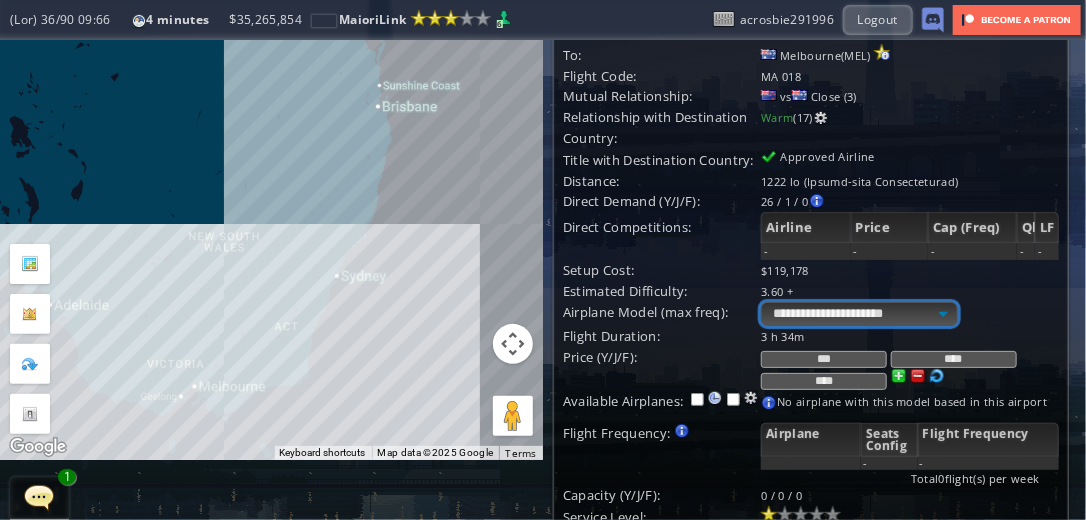 click on "**********" at bounding box center (859, 314) 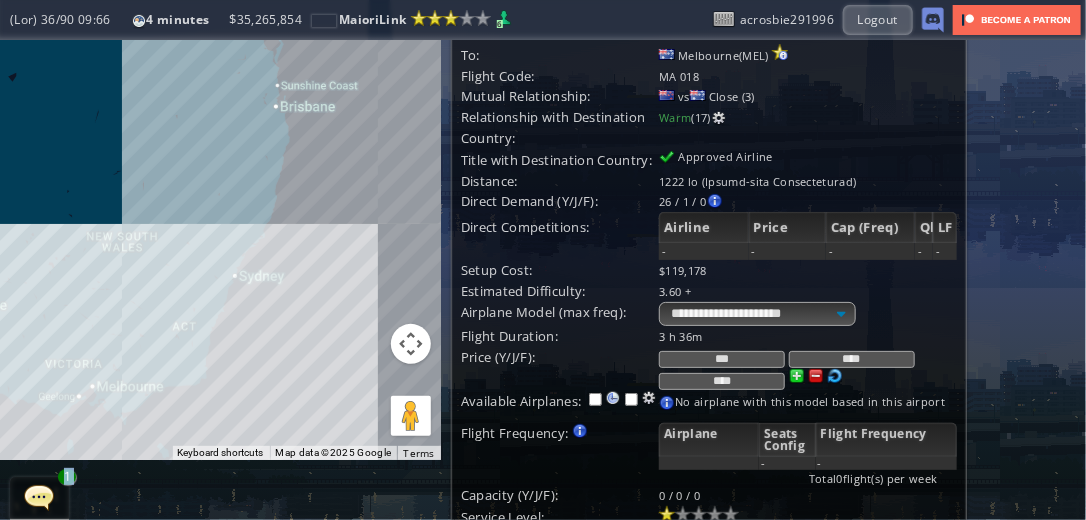 drag, startPoint x: 1076, startPoint y: 240, endPoint x: 1080, endPoint y: 252, distance: 12.649111 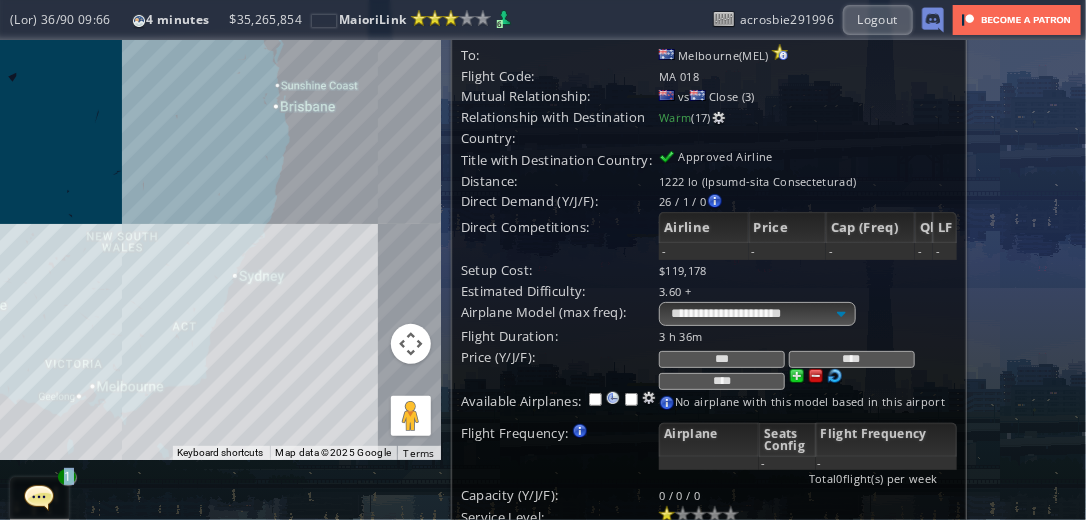 click on "**********" at bounding box center [543, 280] 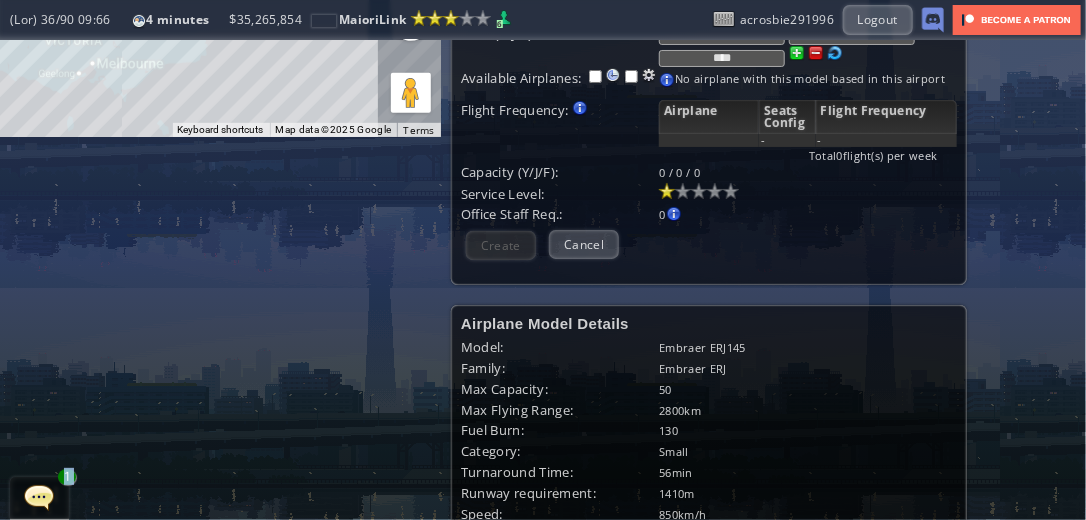 scroll, scrollTop: 384, scrollLeft: 104, axis: both 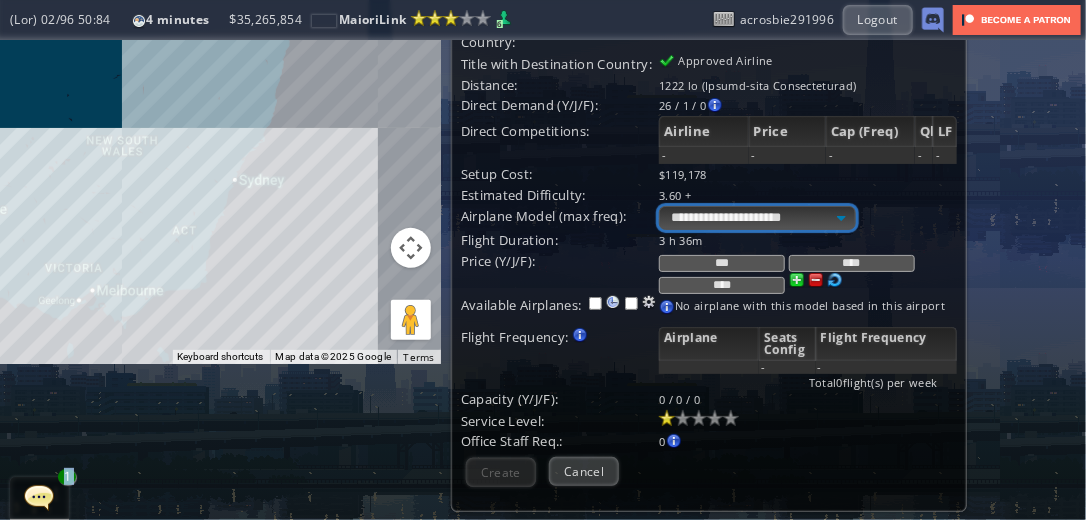 click on "**********" at bounding box center [757, 218] 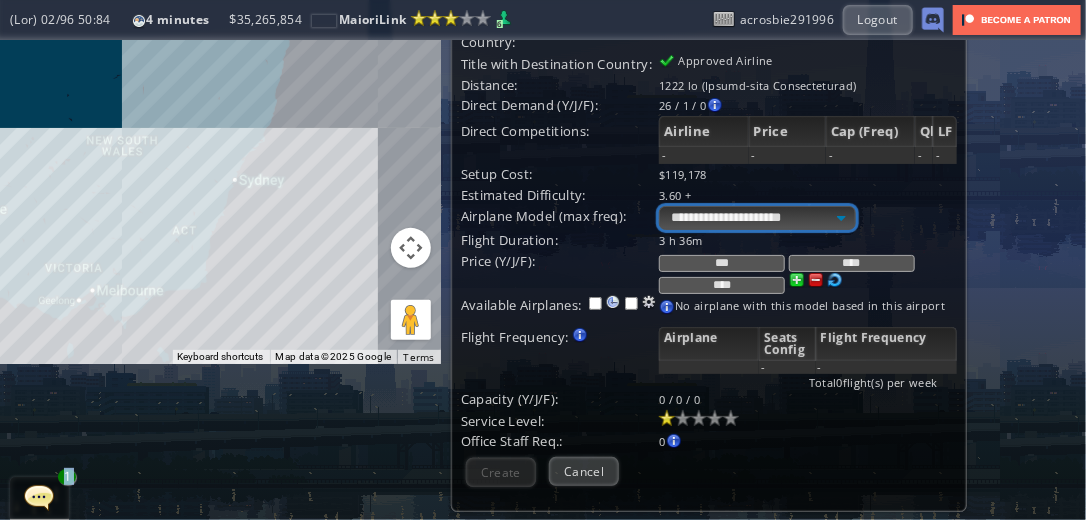 click on "**********" at bounding box center (757, 218) 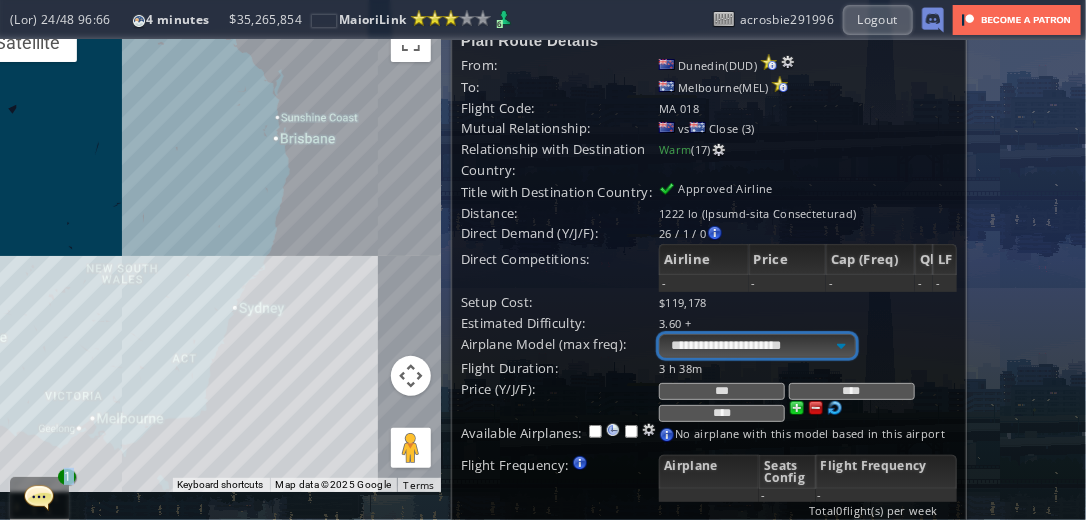 scroll, scrollTop: 16, scrollLeft: 104, axis: both 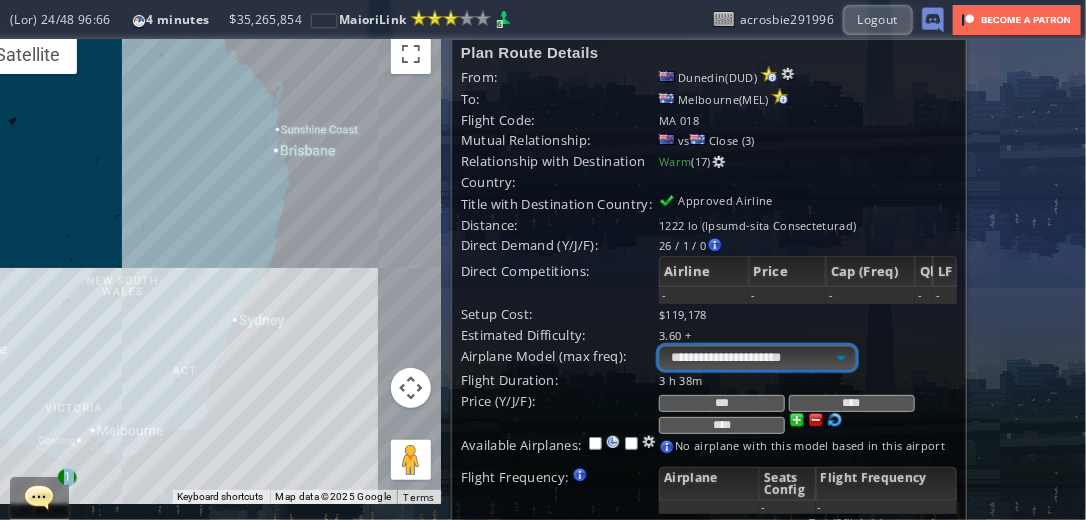 click on "**********" at bounding box center (757, 358) 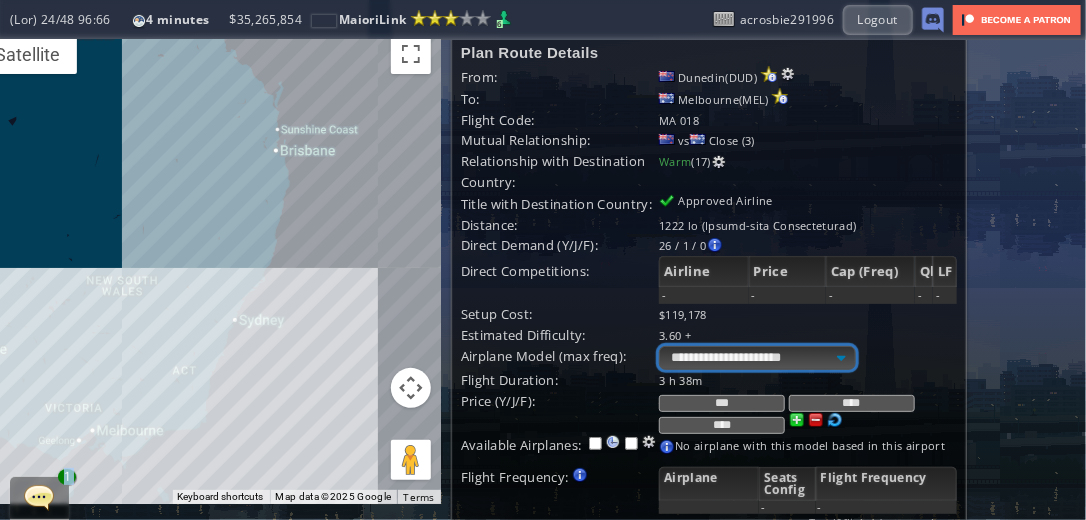click on "**********" at bounding box center (757, 358) 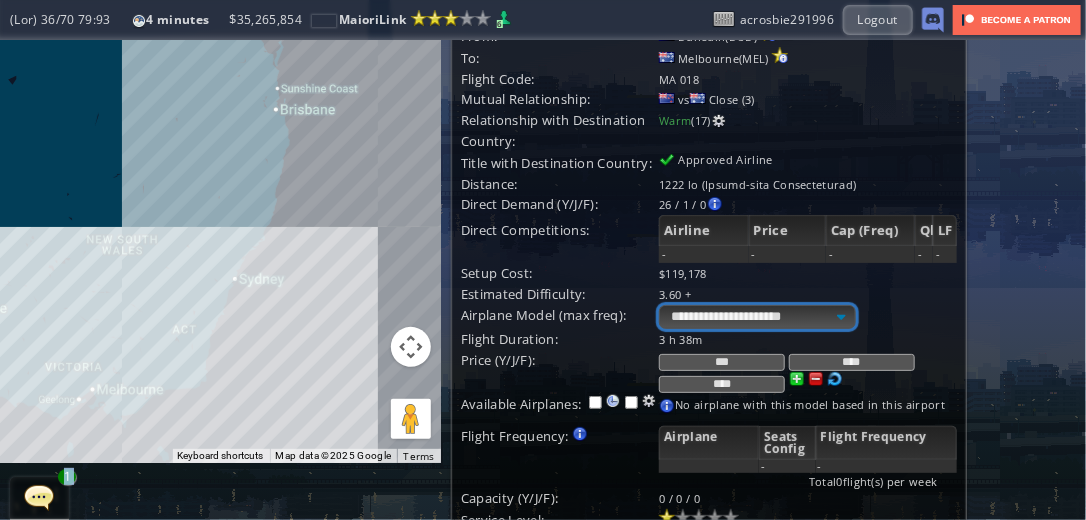 scroll, scrollTop: 56, scrollLeft: 104, axis: both 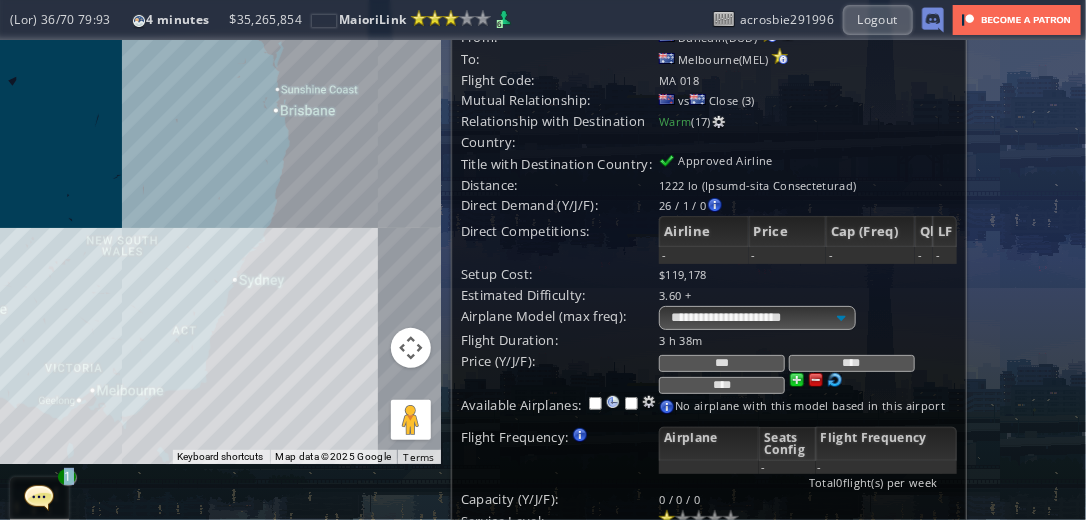click on "To navigate, press the arrow keys." at bounding box center [169, 224] 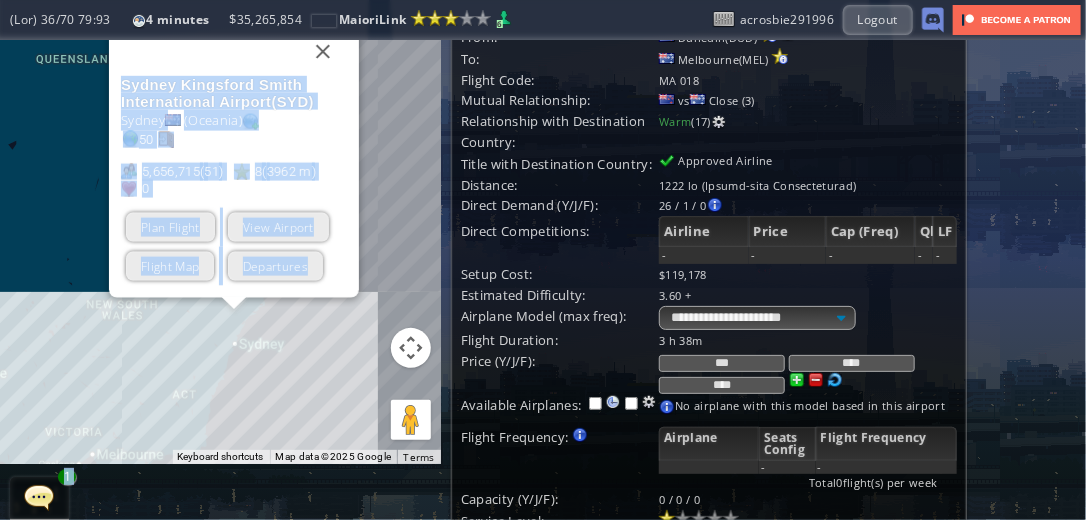 click on "Plan Flight" at bounding box center (170, 227) 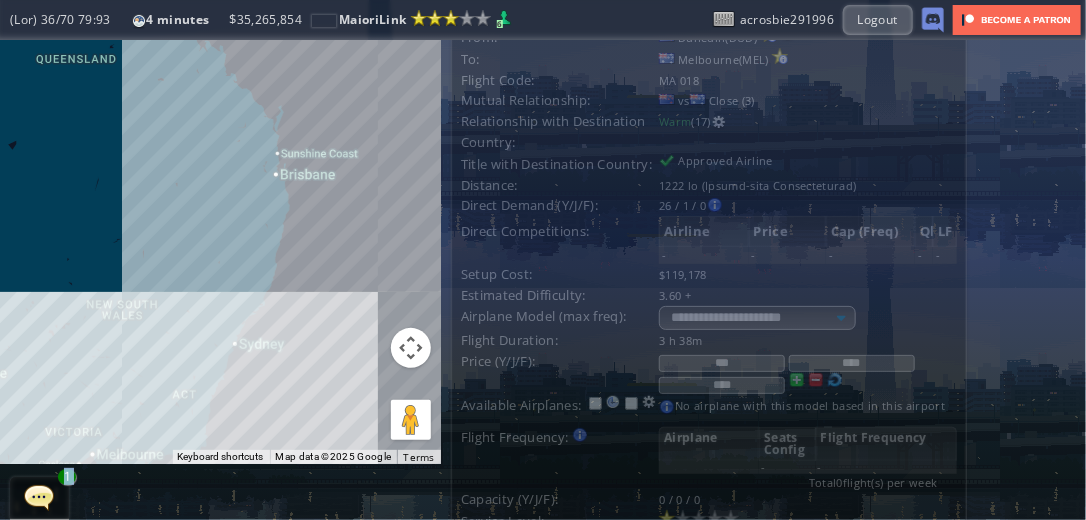 scroll, scrollTop: 0, scrollLeft: 0, axis: both 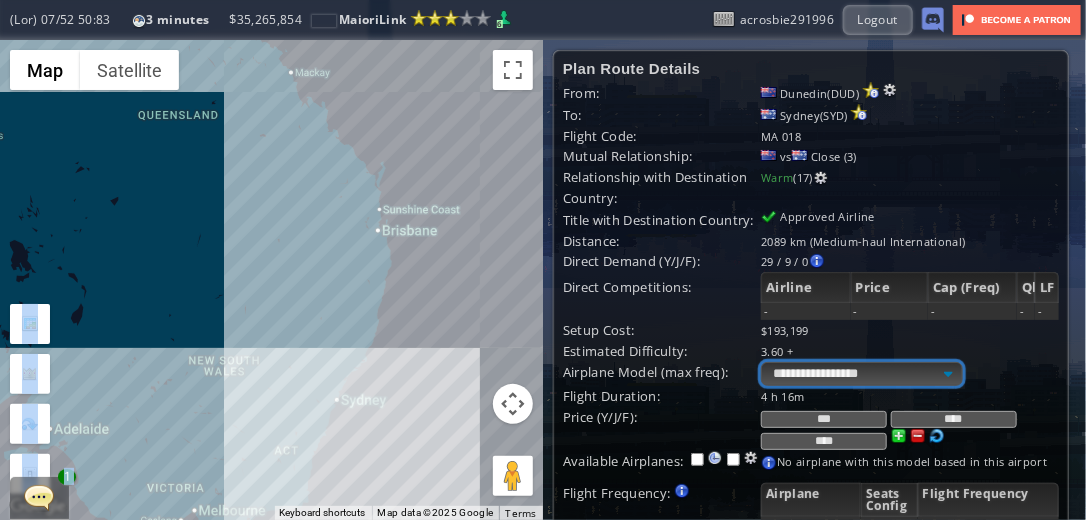click on "**********" at bounding box center [861, 374] 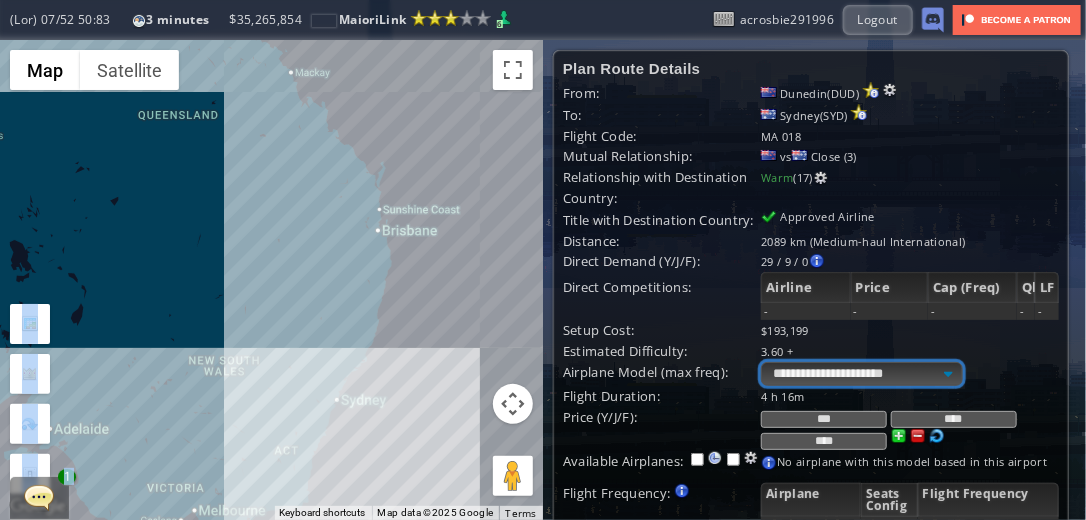 click on "**********" at bounding box center (861, 374) 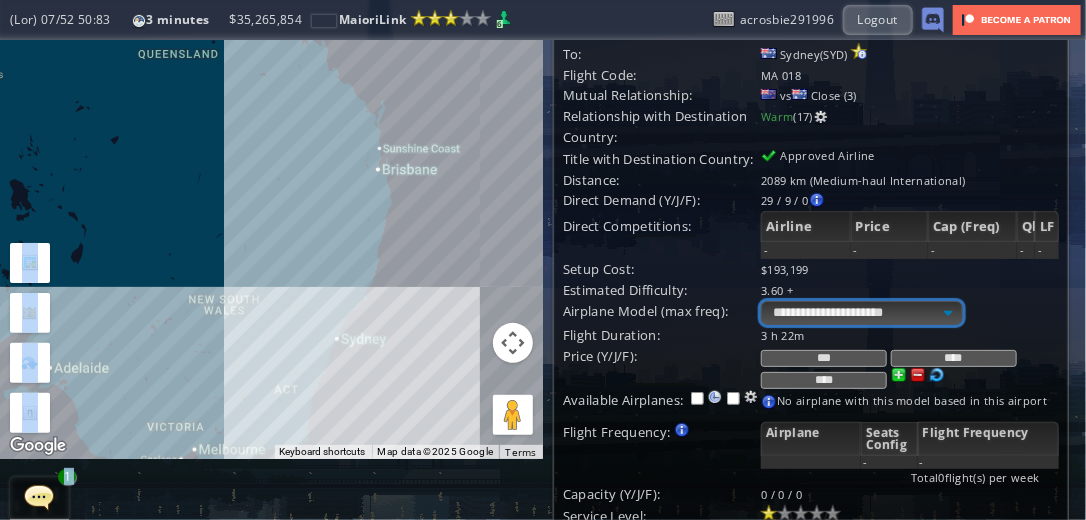 scroll, scrollTop: 60, scrollLeft: 0, axis: vertical 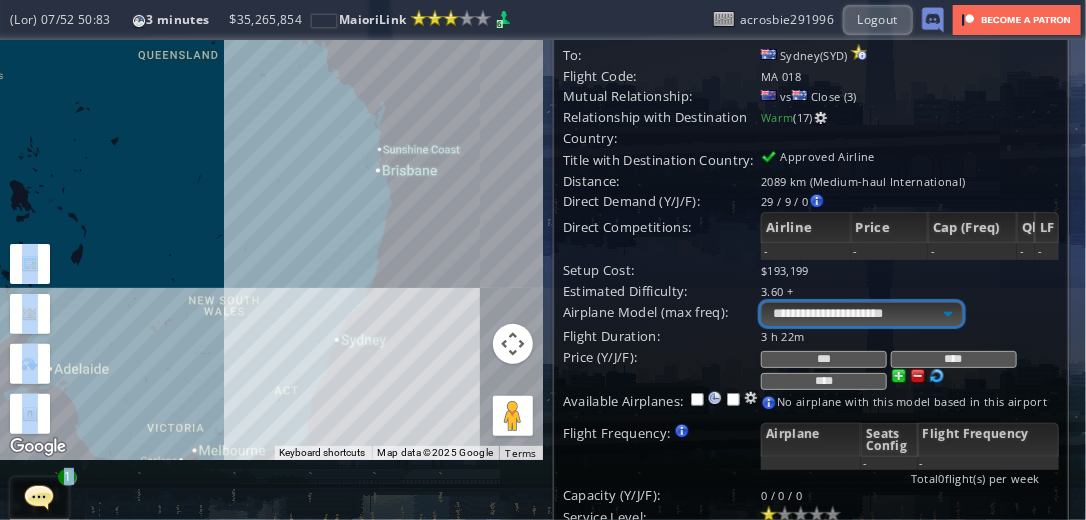 click on "**********" at bounding box center [861, 314] 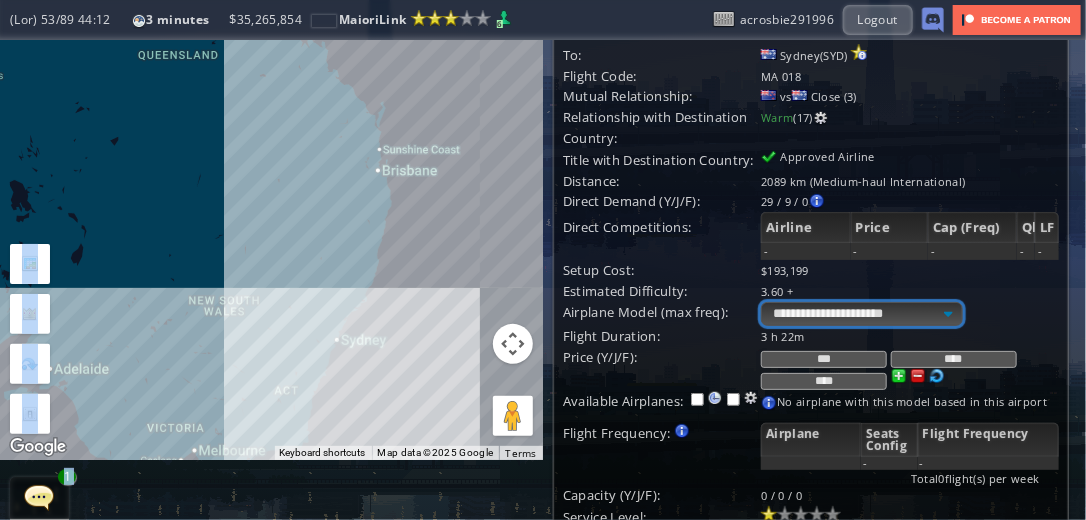 select on "**" 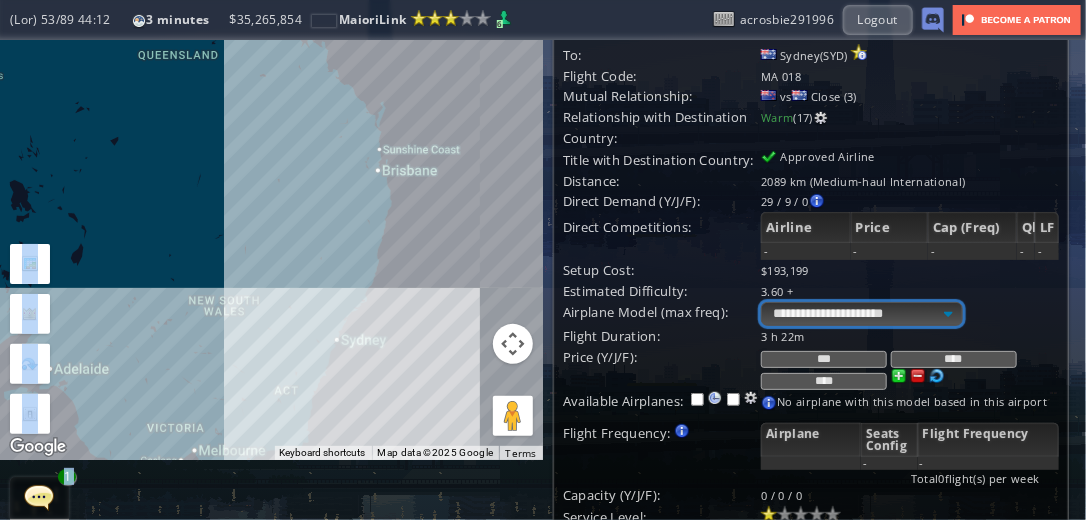 click on "**********" at bounding box center (861, 314) 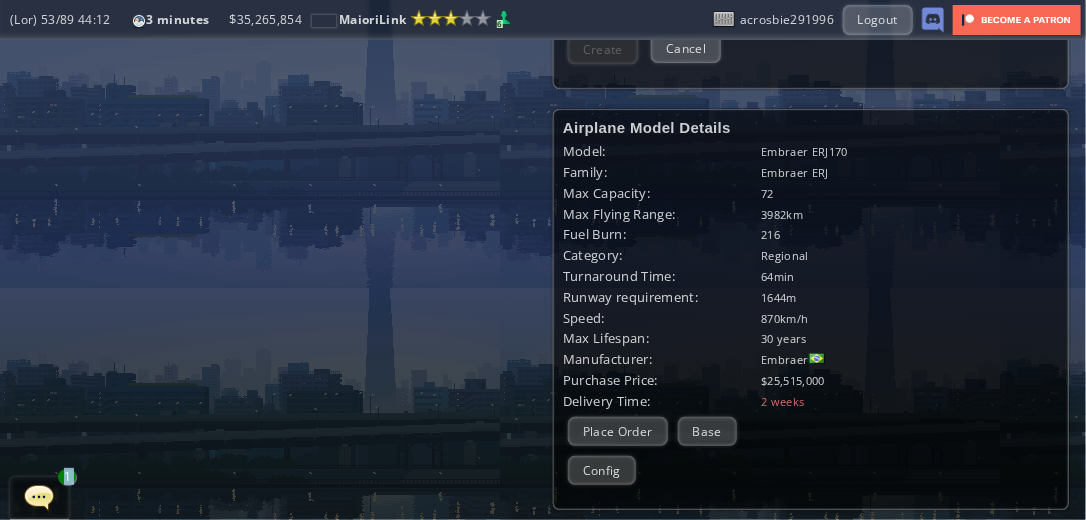 scroll, scrollTop: 611, scrollLeft: 0, axis: vertical 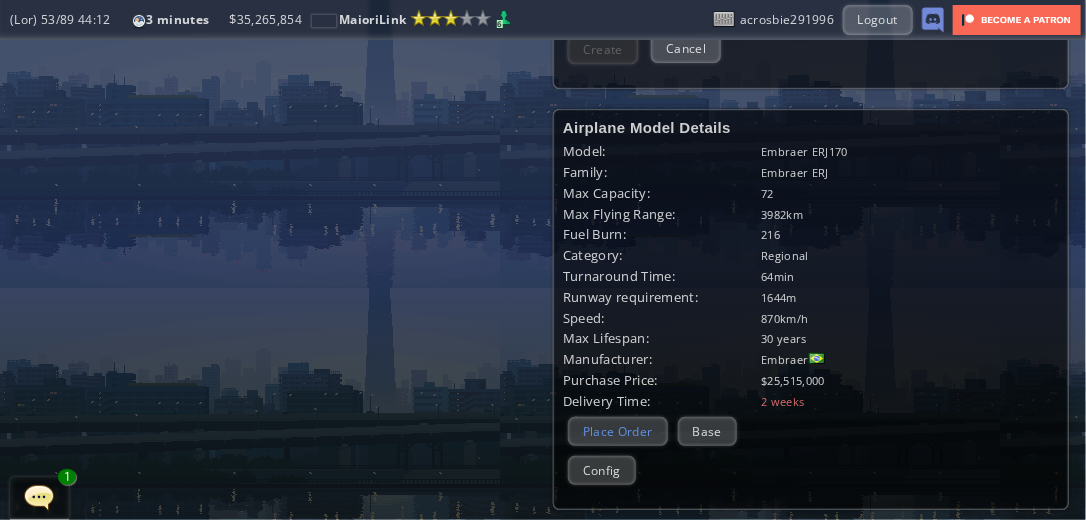 click on "Place Order" at bounding box center (618, 431) 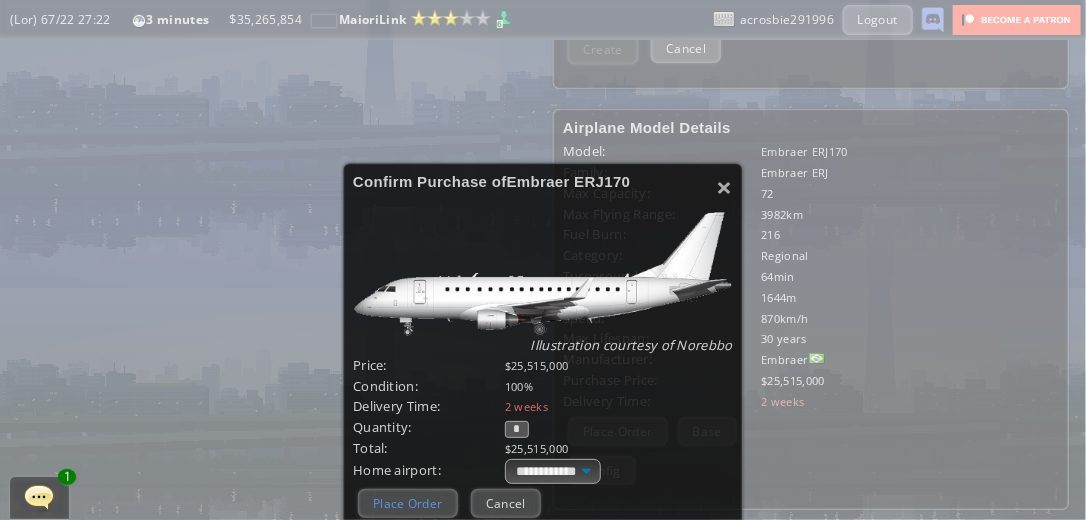 click on "Place Order" at bounding box center (408, 503) 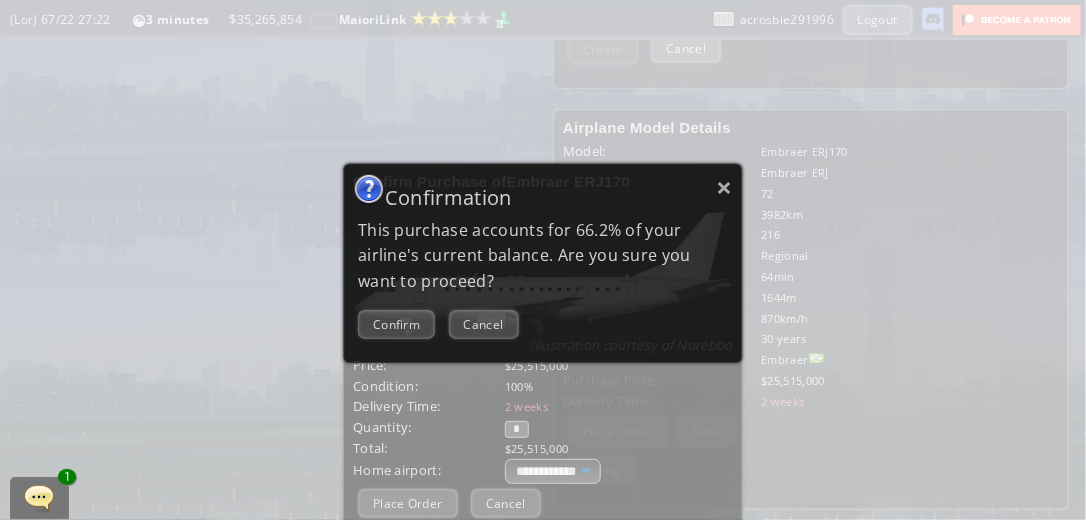 click on "Confirm" at bounding box center (396, 324) 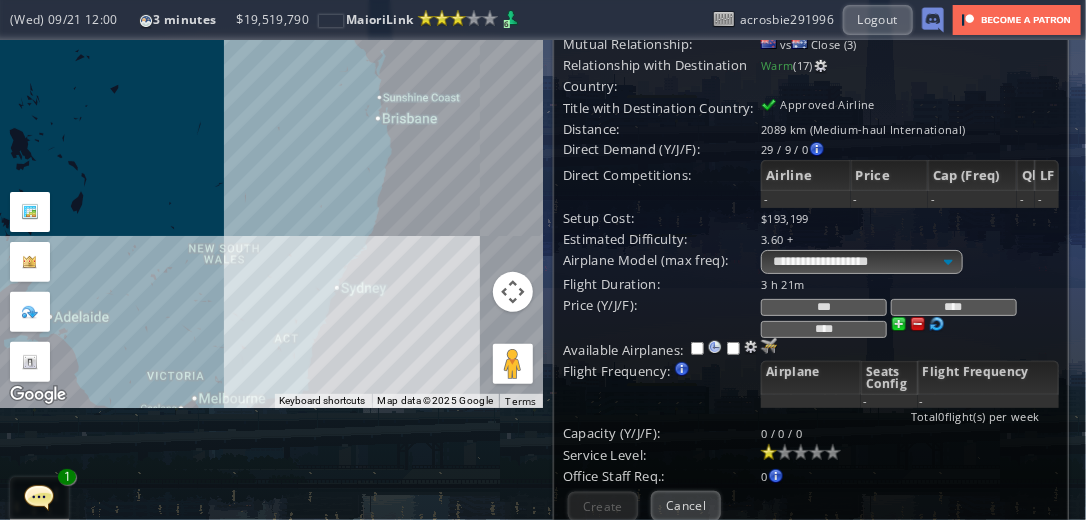 scroll, scrollTop: 111, scrollLeft: 0, axis: vertical 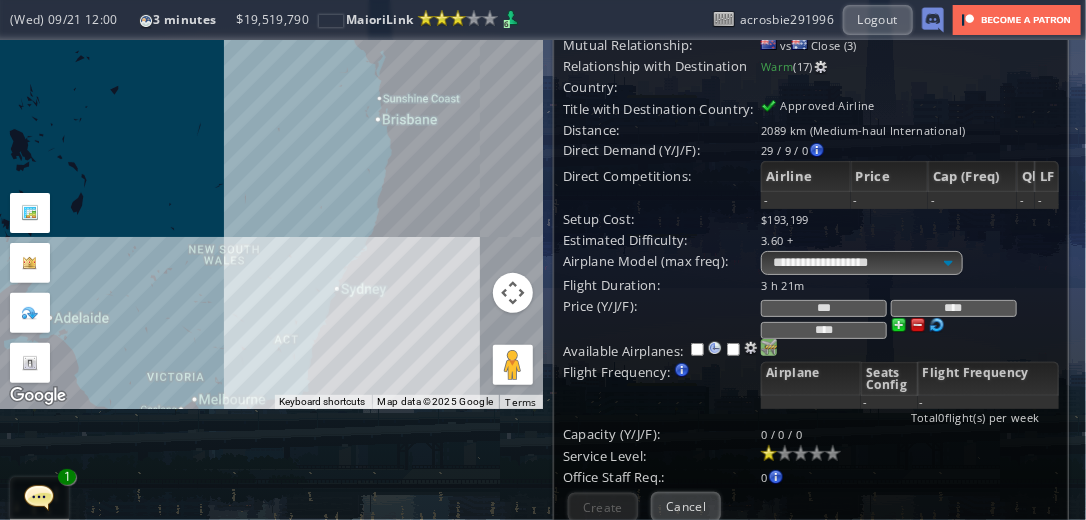 click at bounding box center (769, 347) 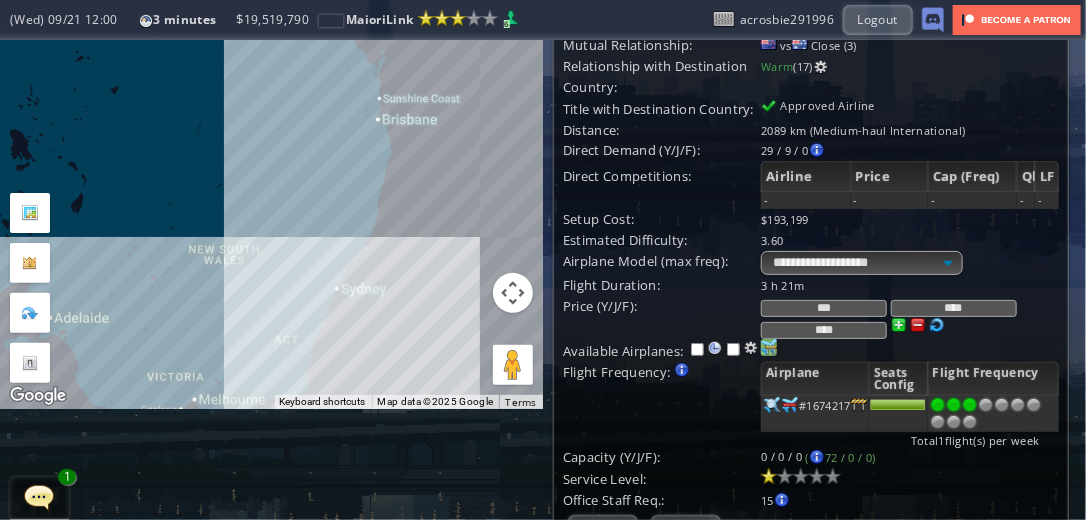 click at bounding box center (970, 405) 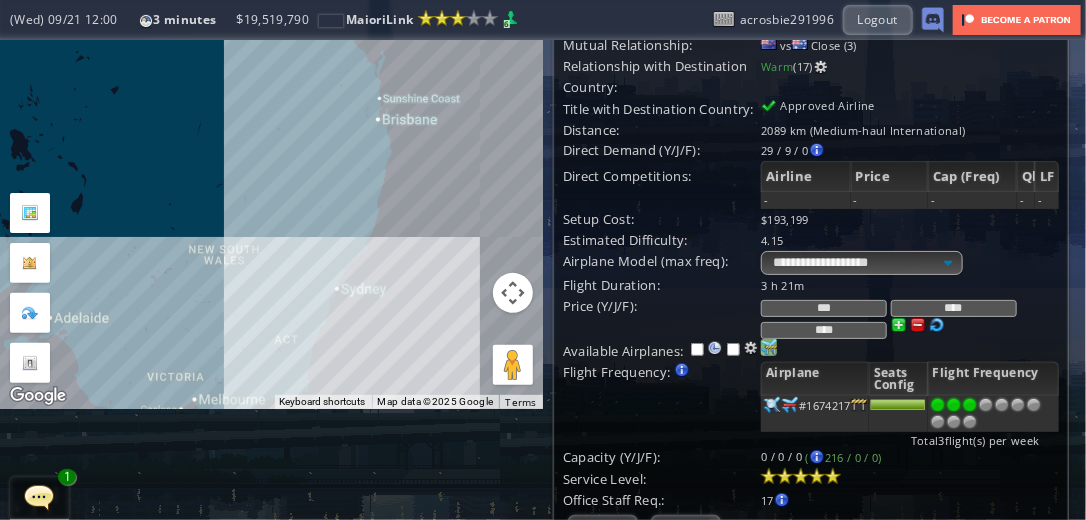 click at bounding box center [833, 476] 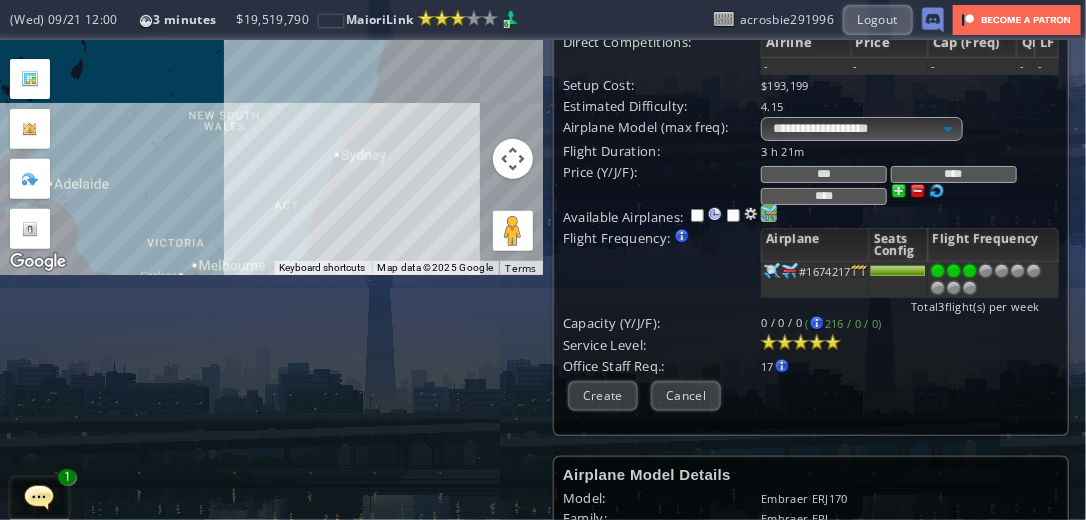 scroll, scrollTop: 248, scrollLeft: 0, axis: vertical 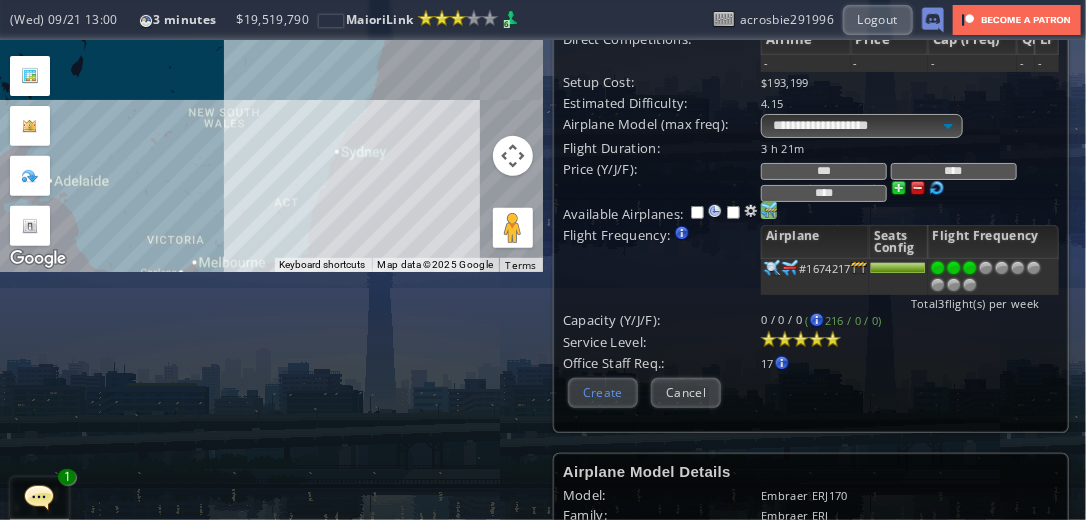 click on "Create" at bounding box center [603, 392] 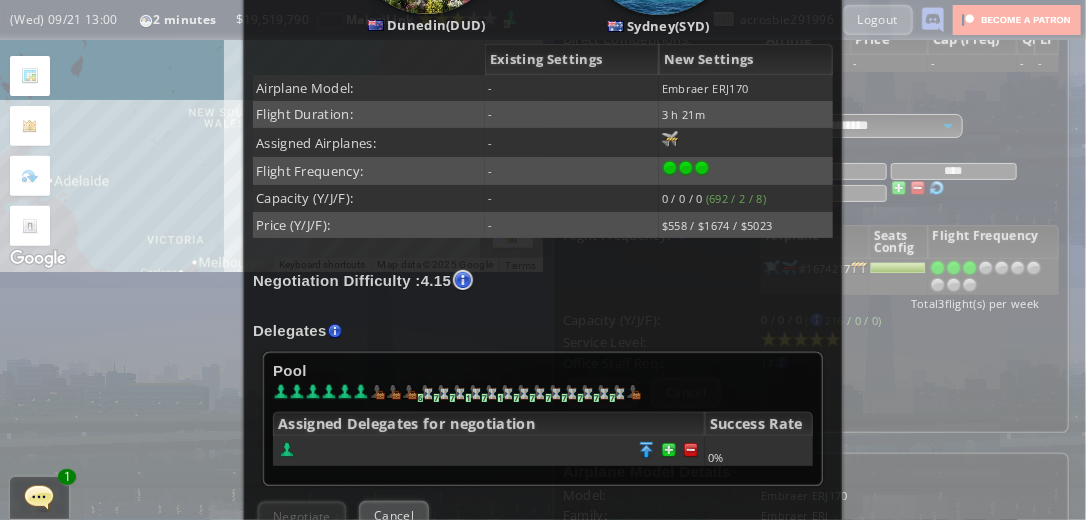 scroll, scrollTop: 344, scrollLeft: 0, axis: vertical 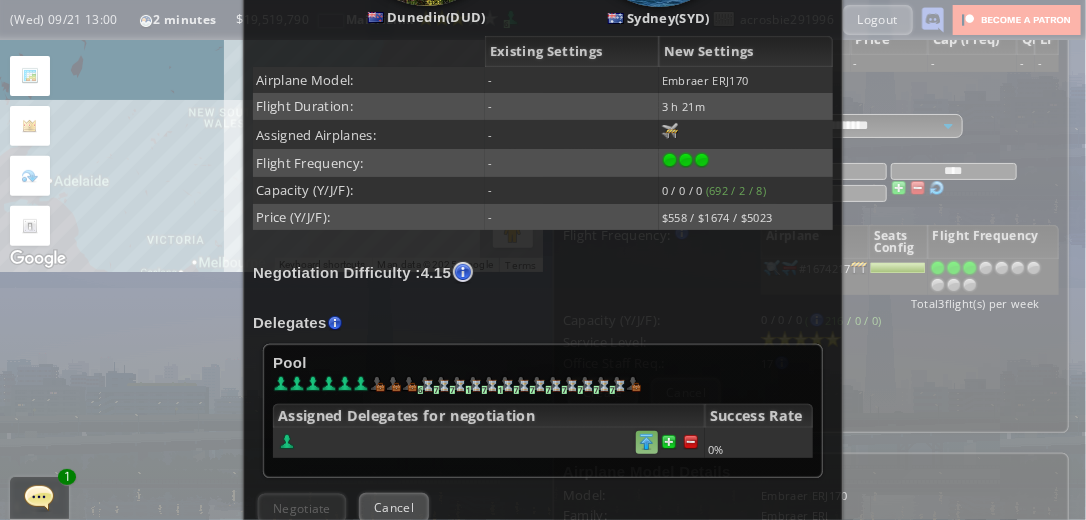 click at bounding box center [691, 442] 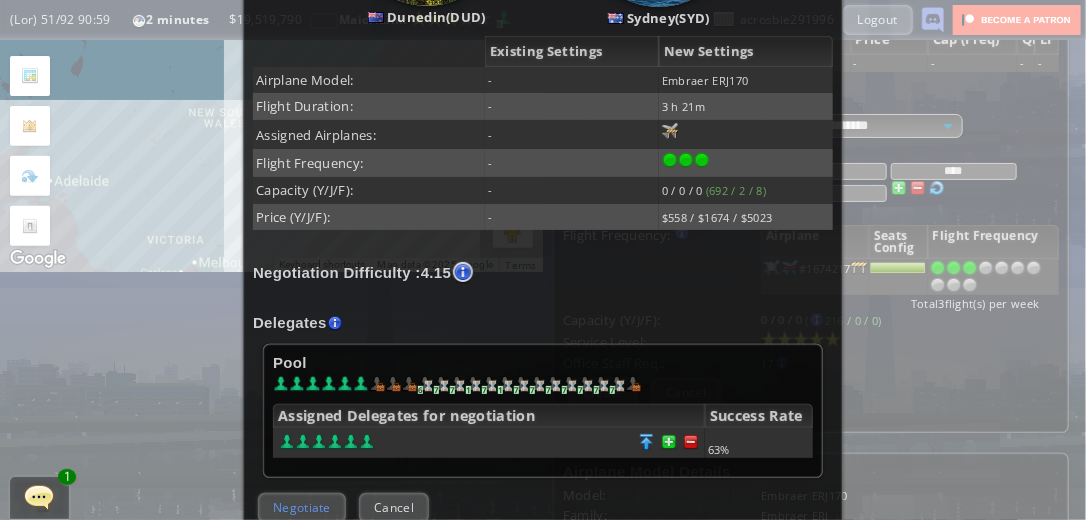 click on "Negotiate" at bounding box center (302, 507) 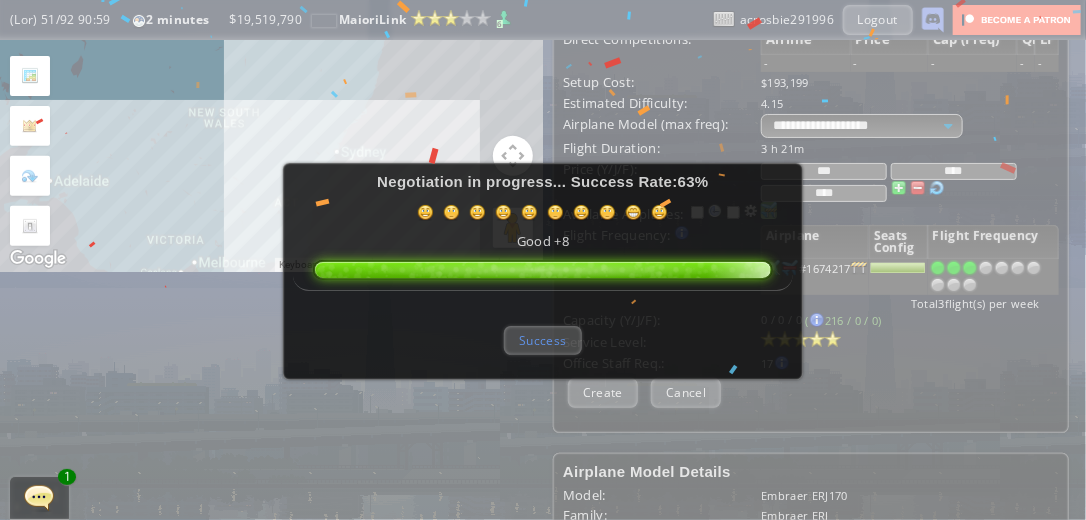 click on "Success" at bounding box center (542, 340) 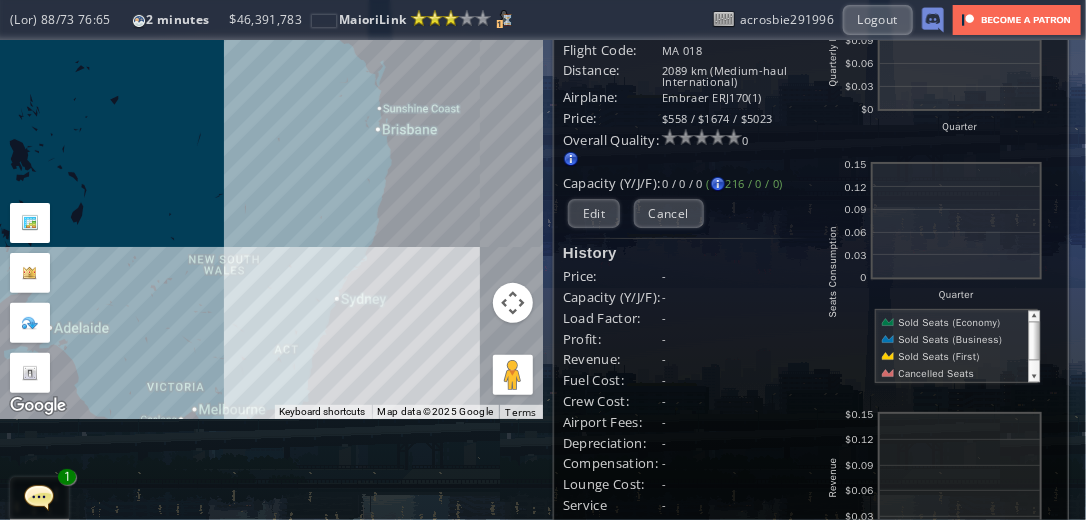 scroll, scrollTop: 0, scrollLeft: 0, axis: both 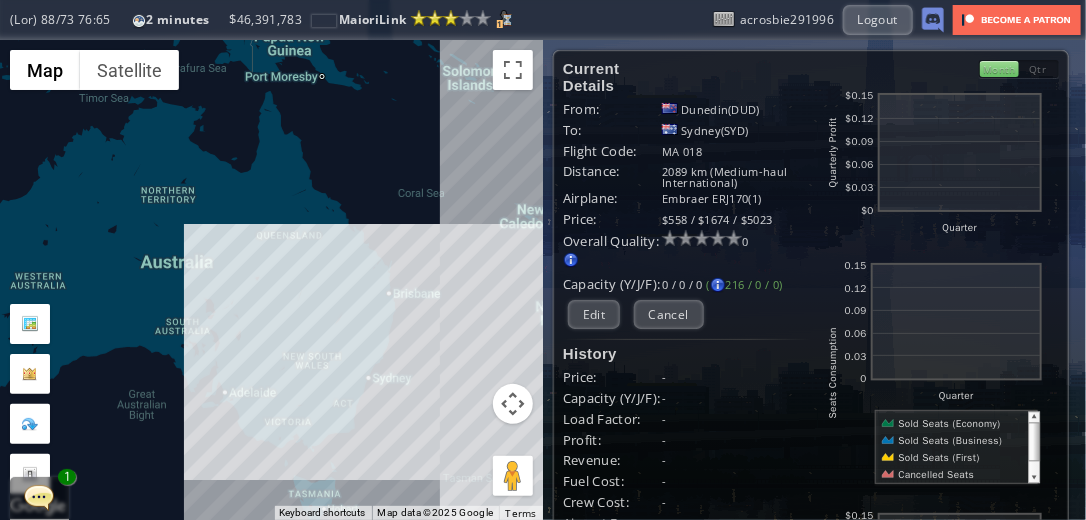 drag, startPoint x: 398, startPoint y: 353, endPoint x: 232, endPoint y: 279, distance: 181.74707 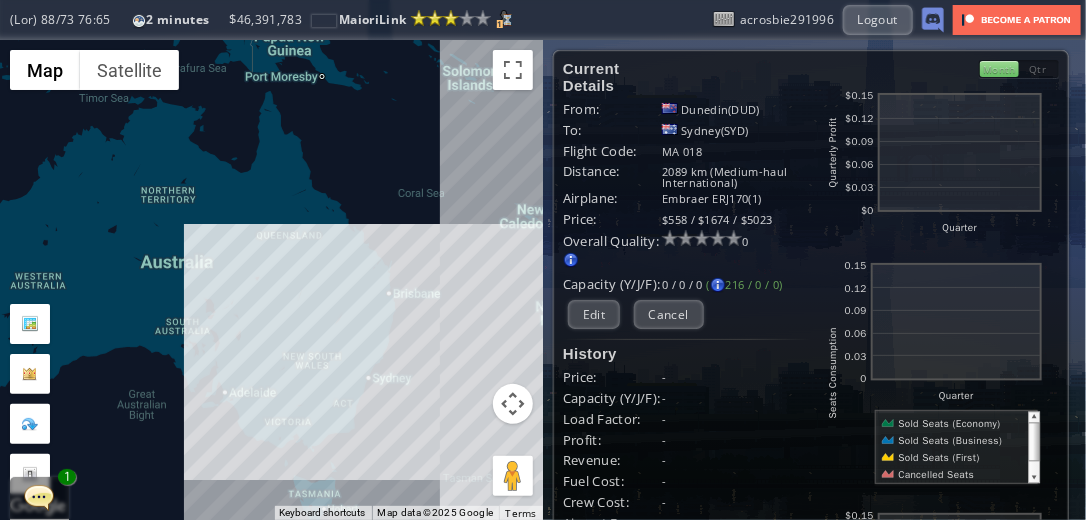 click on "To navigate, press the arrow keys." at bounding box center [271, 280] 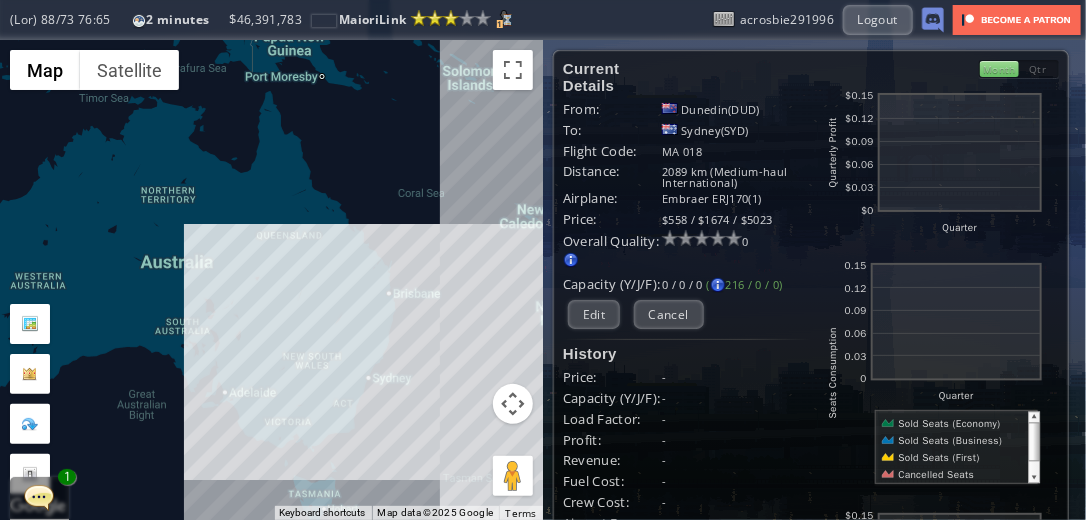 drag, startPoint x: 304, startPoint y: 310, endPoint x: 131, endPoint y: 117, distance: 259.1872 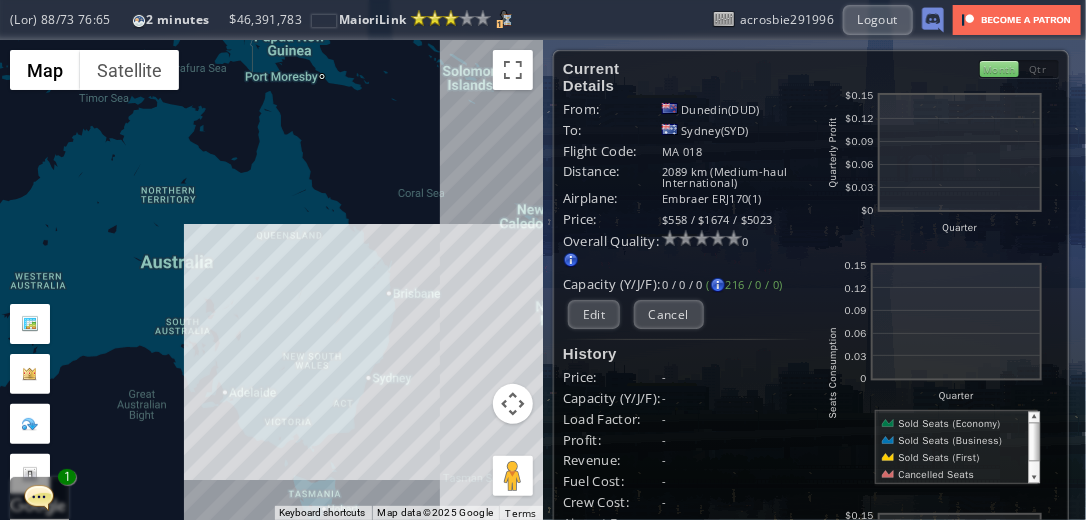 click on "To navigate, press the arrow keys." at bounding box center (271, 280) 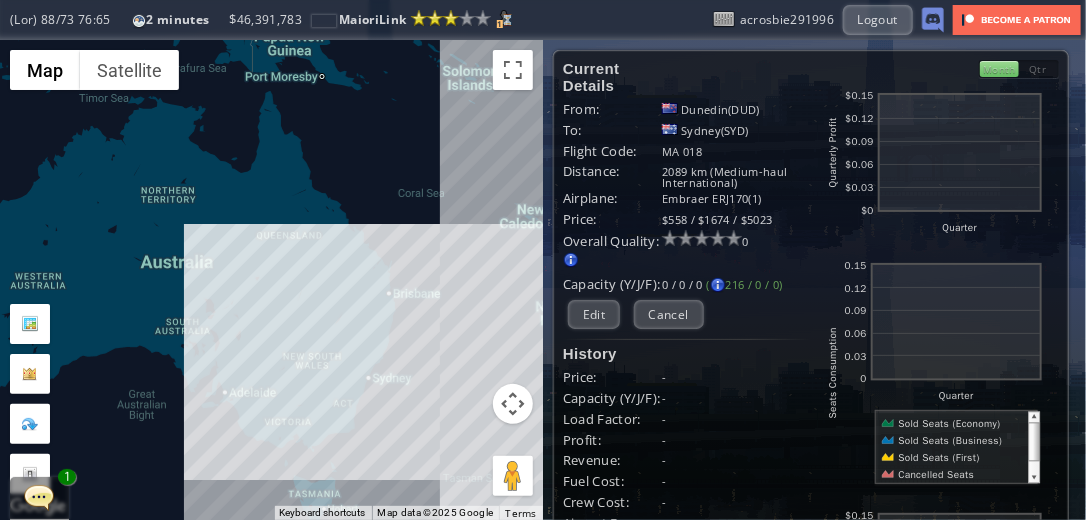 click on "To navigate, press the arrow keys." at bounding box center [271, 280] 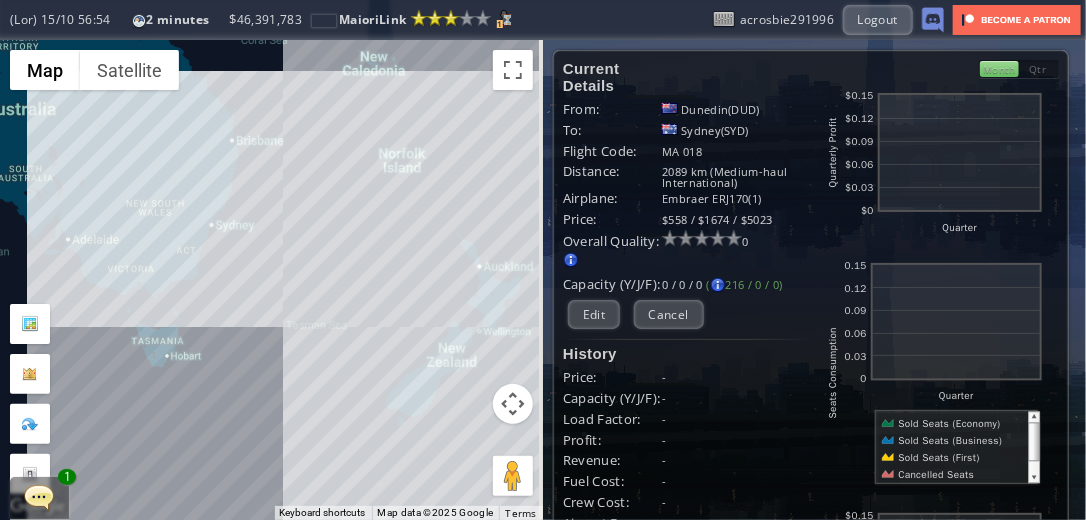 drag, startPoint x: 227, startPoint y: 204, endPoint x: 200, endPoint y: 172, distance: 41.868843 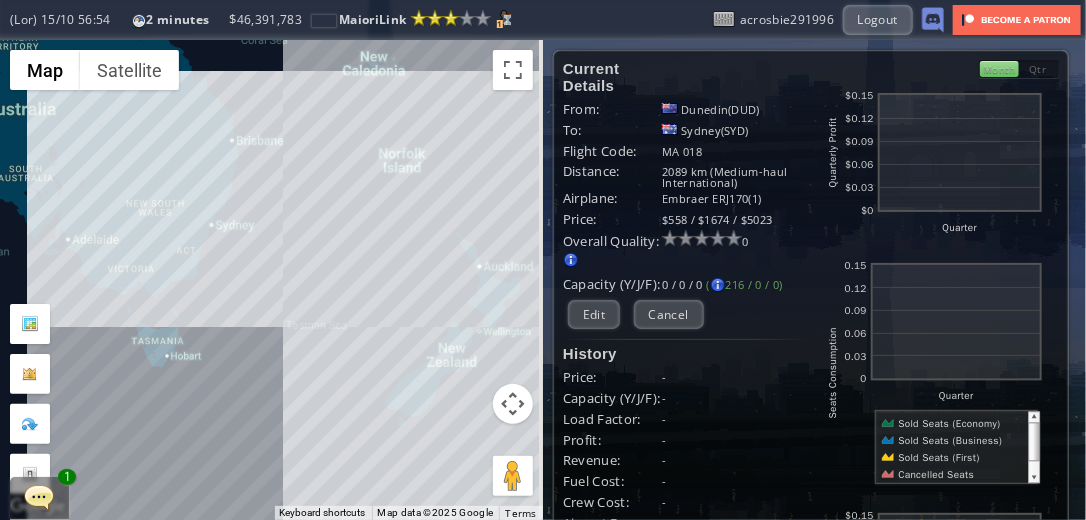 click on "To navigate, press the arrow keys." at bounding box center (271, 280) 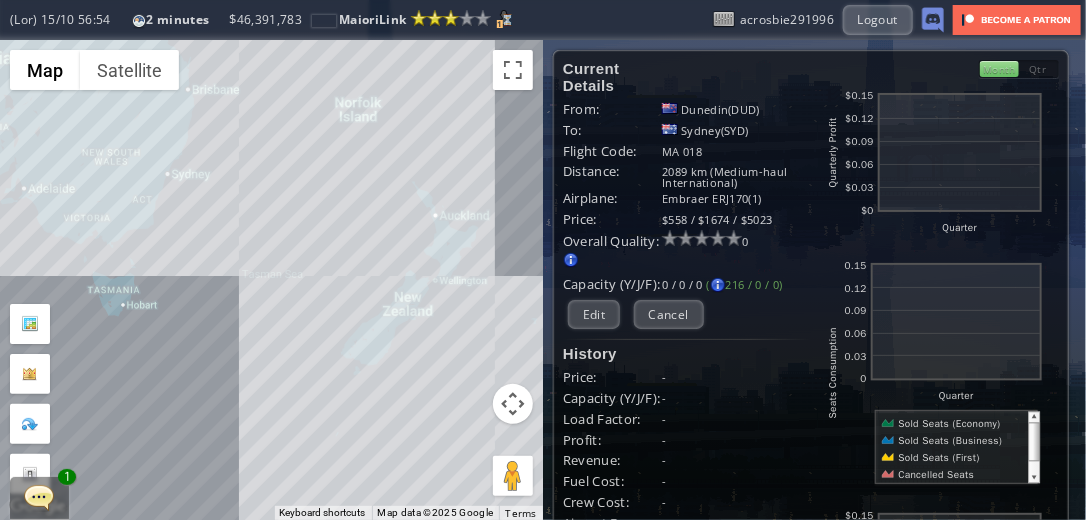 click on "To navigate, press the arrow keys." at bounding box center [271, 280] 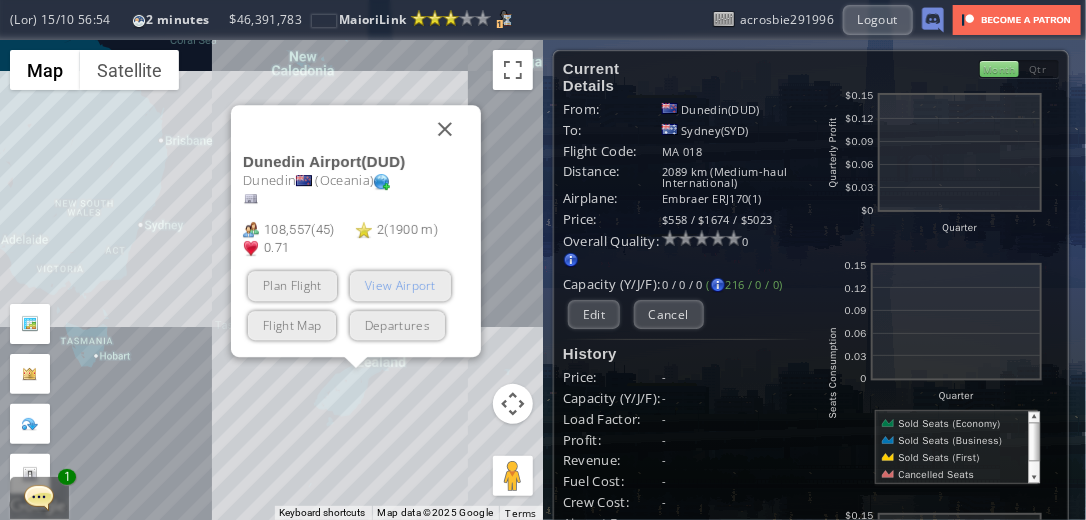click on "View Airport" at bounding box center (399, 286) 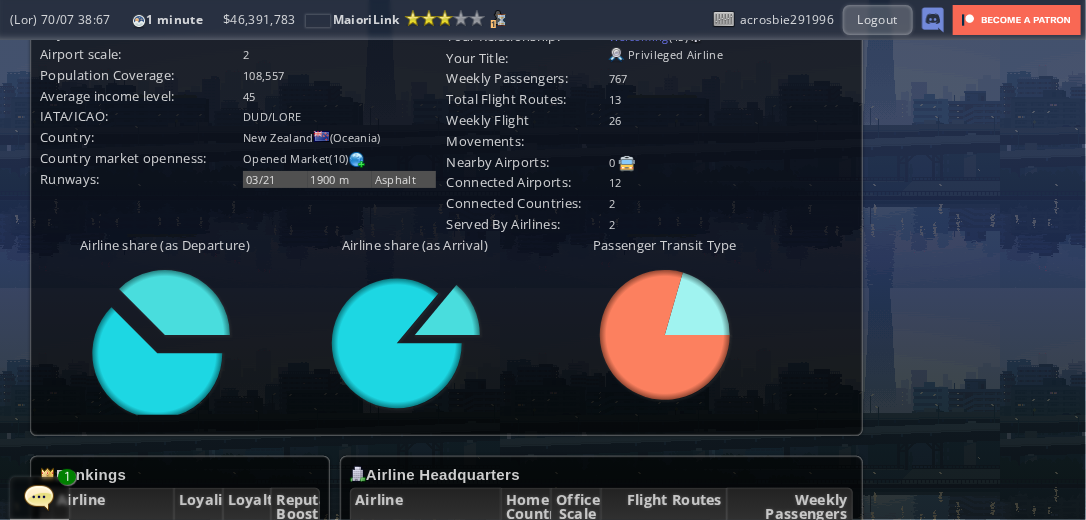 scroll, scrollTop: 648, scrollLeft: 0, axis: vertical 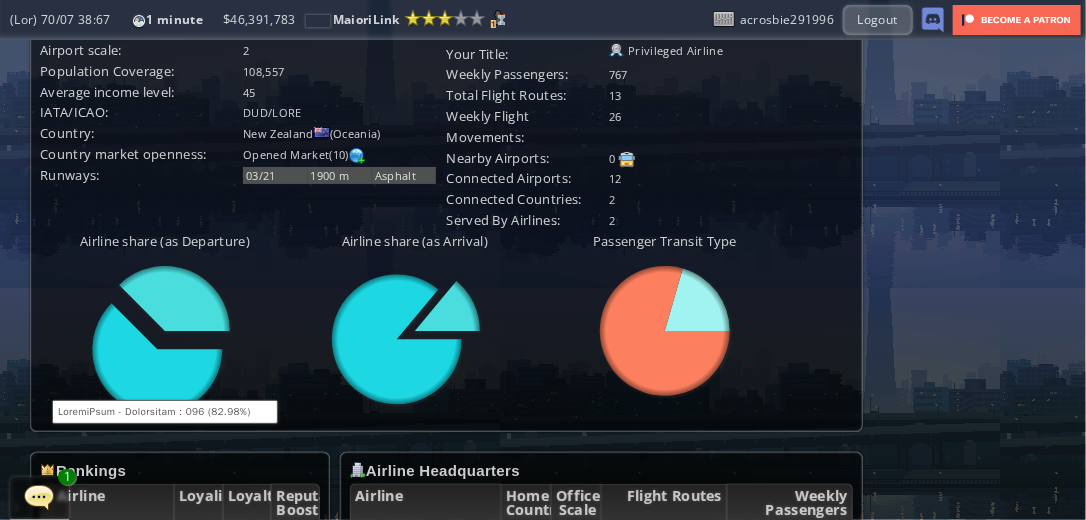 click at bounding box center [175, 299] 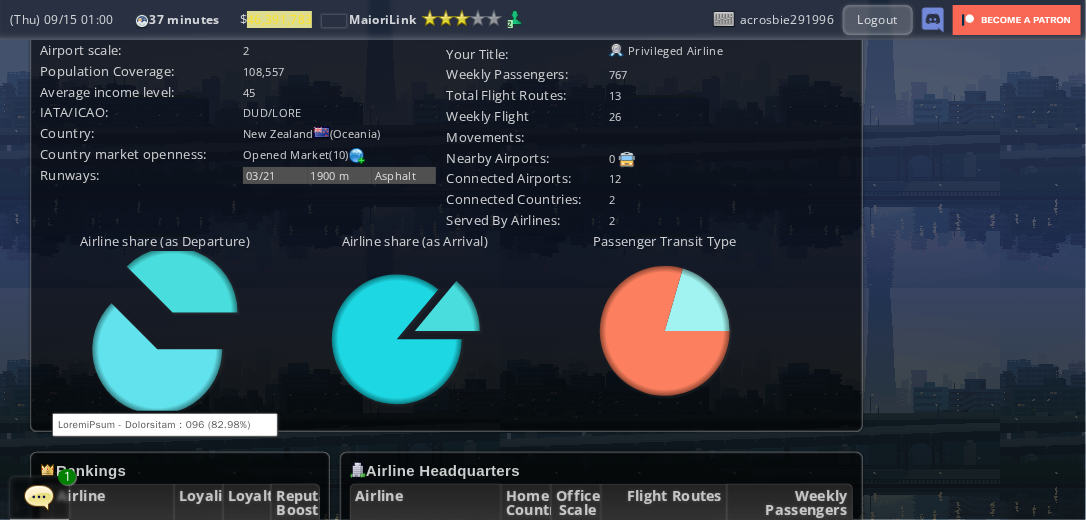 click at bounding box center (183, 280) 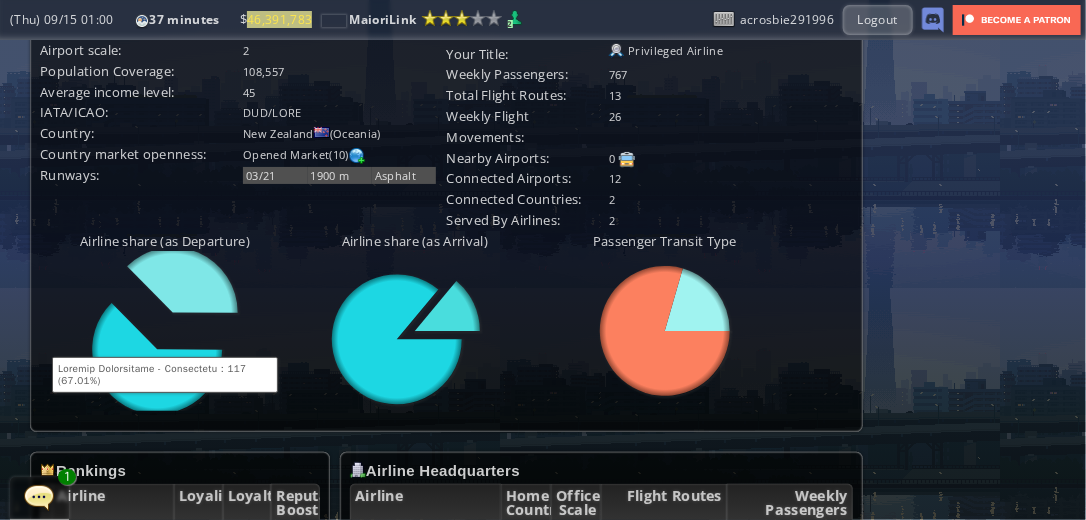 click at bounding box center (183, 280) 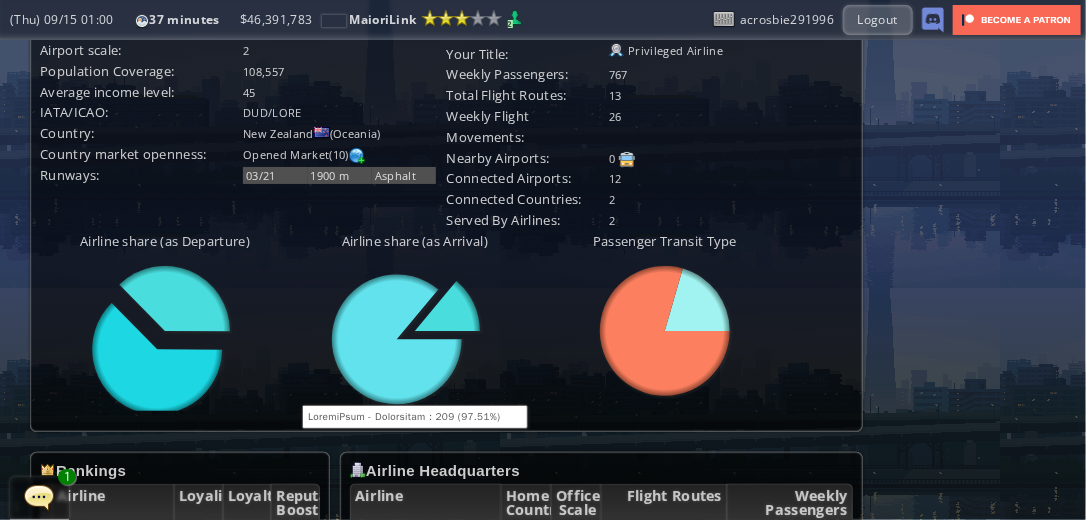 click at bounding box center (448, 307) 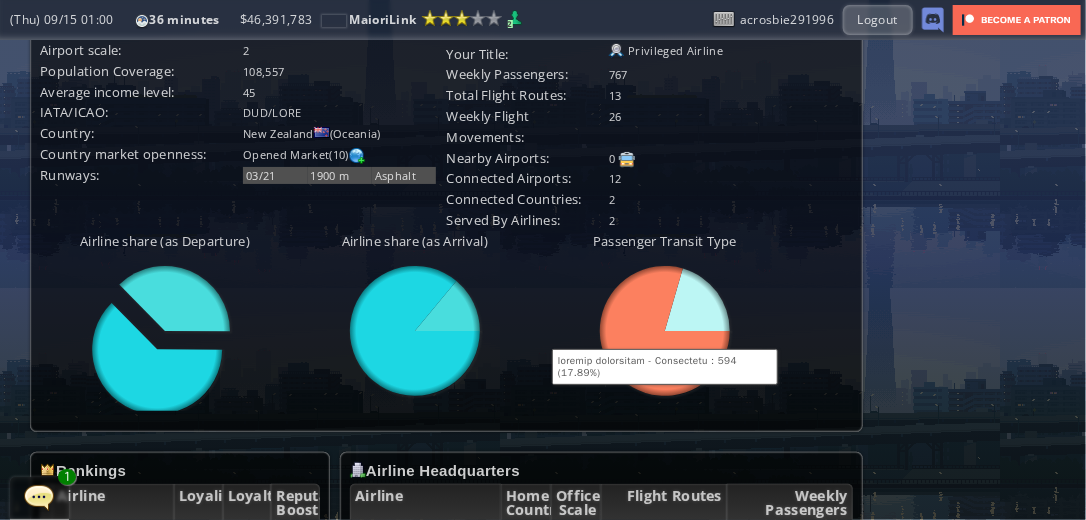 click at bounding box center [698, 300] 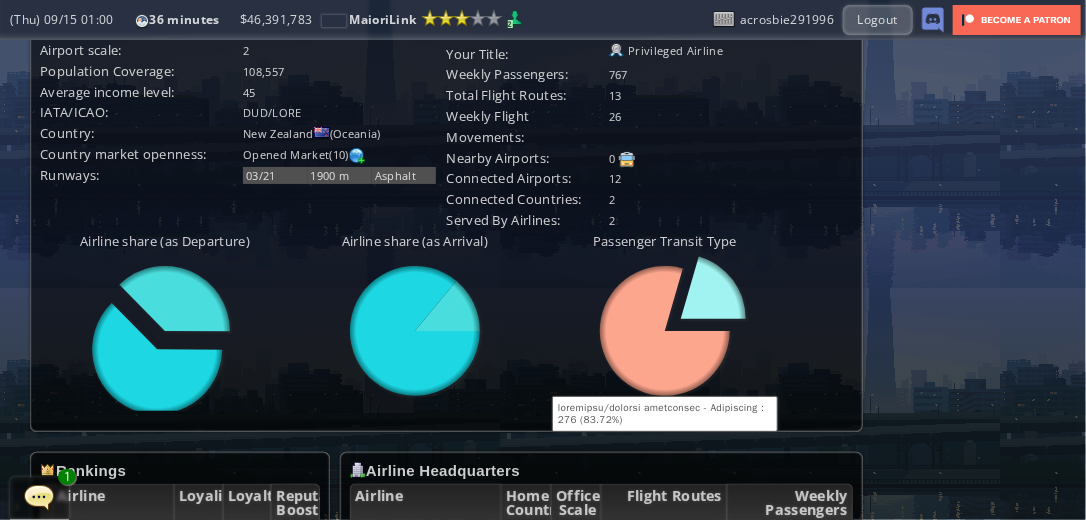click at bounding box center [714, 288] 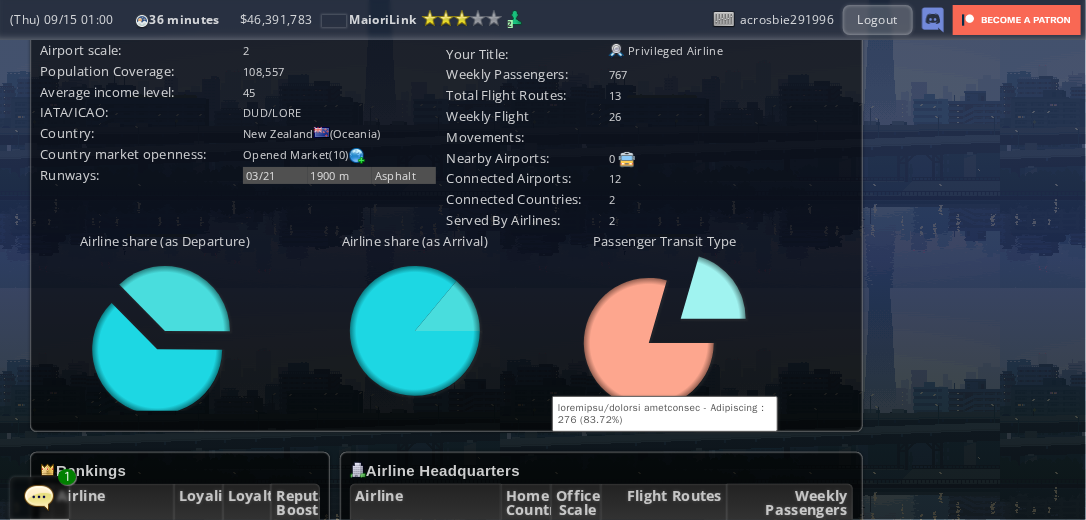click at bounding box center (714, 288) 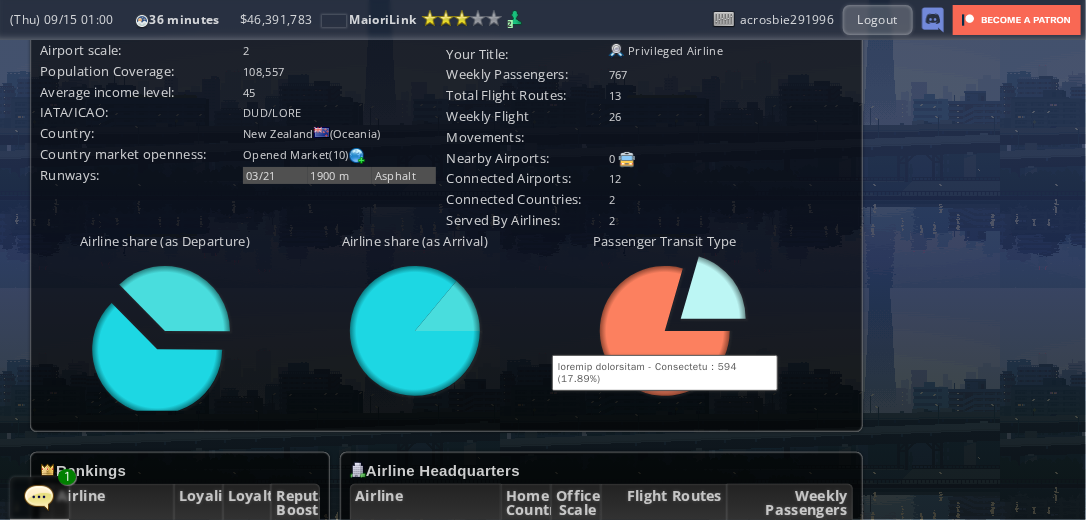 click at bounding box center (714, 288) 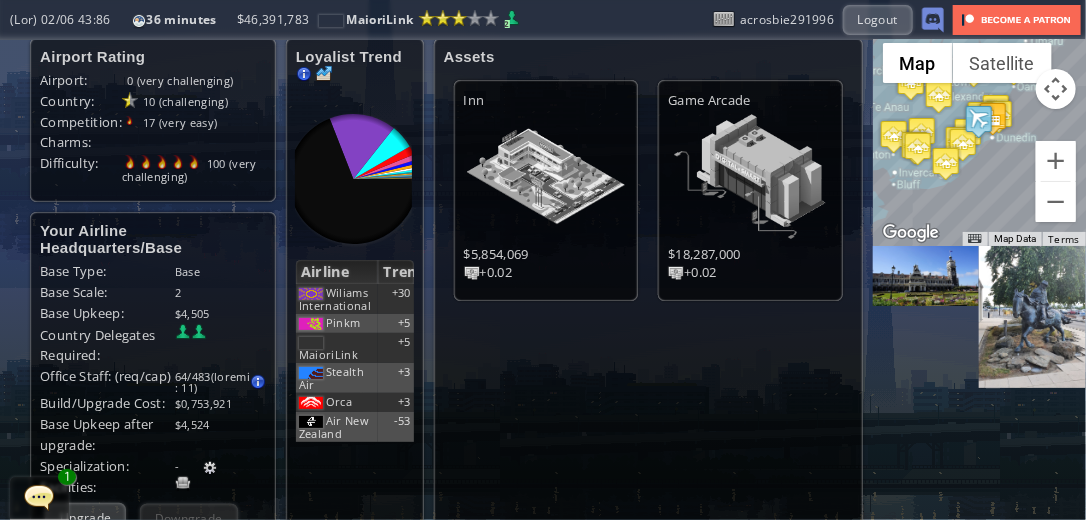 scroll, scrollTop: 0, scrollLeft: 0, axis: both 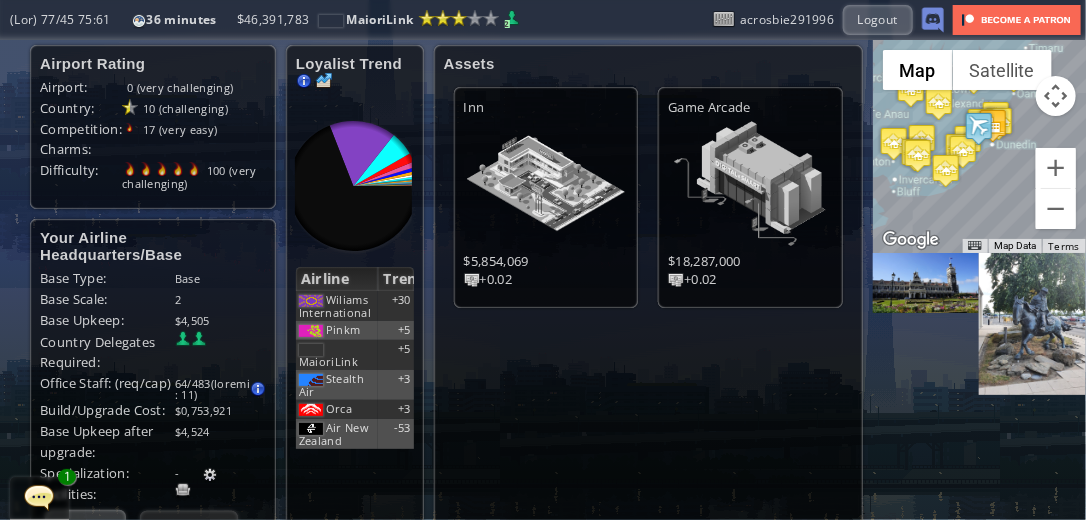click at bounding box center (894, 143) 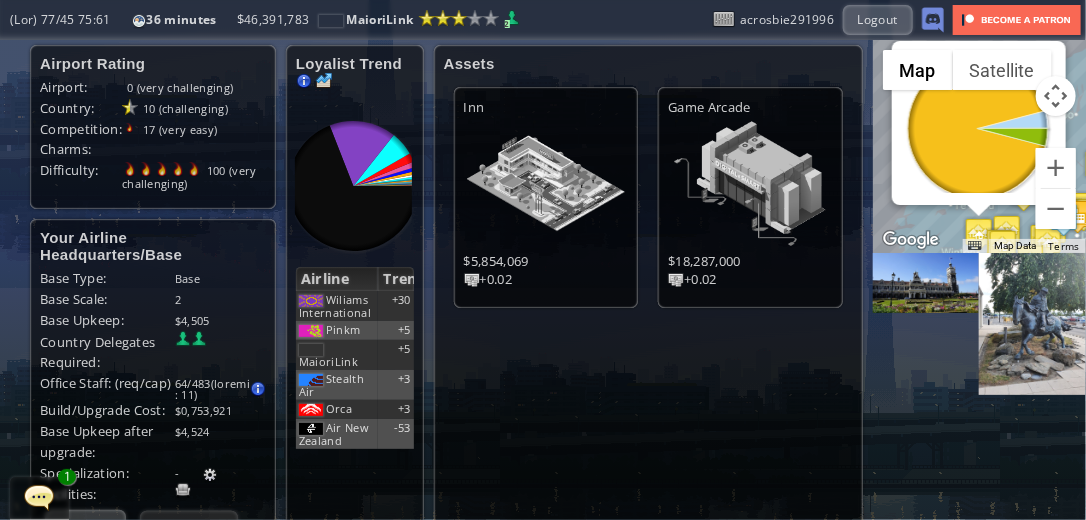 scroll, scrollTop: 106, scrollLeft: 0, axis: vertical 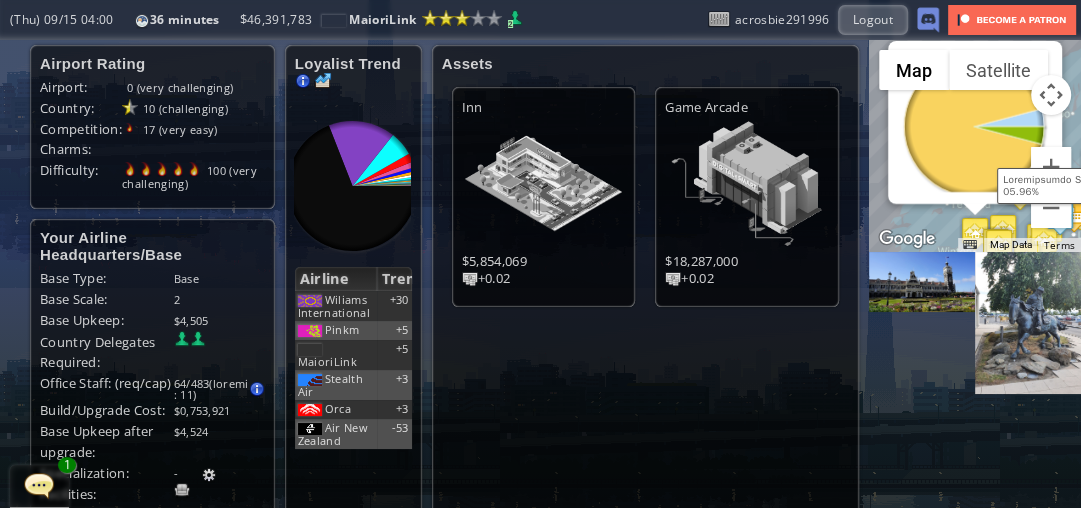 click at bounding box center [1010, 119] 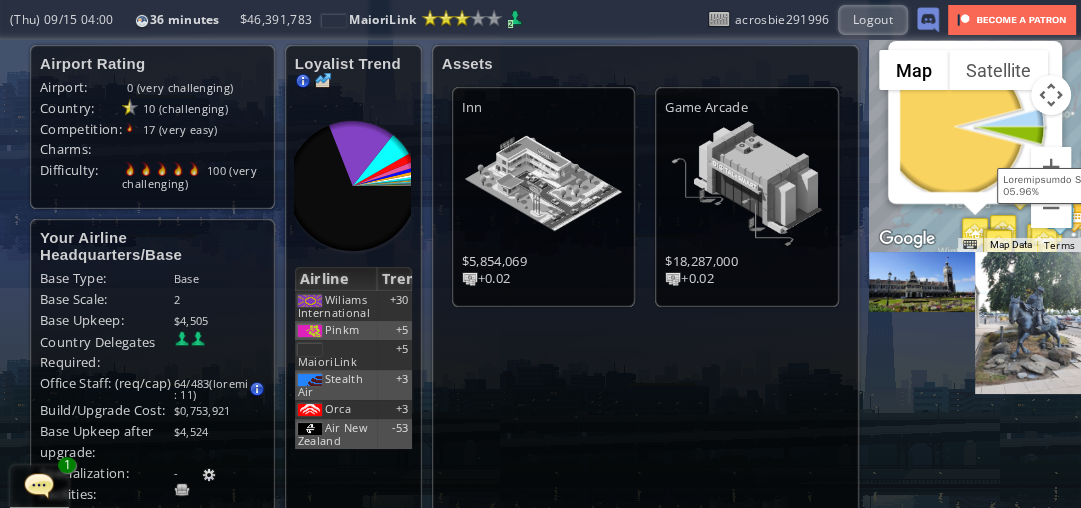 click at bounding box center [1010, 119] 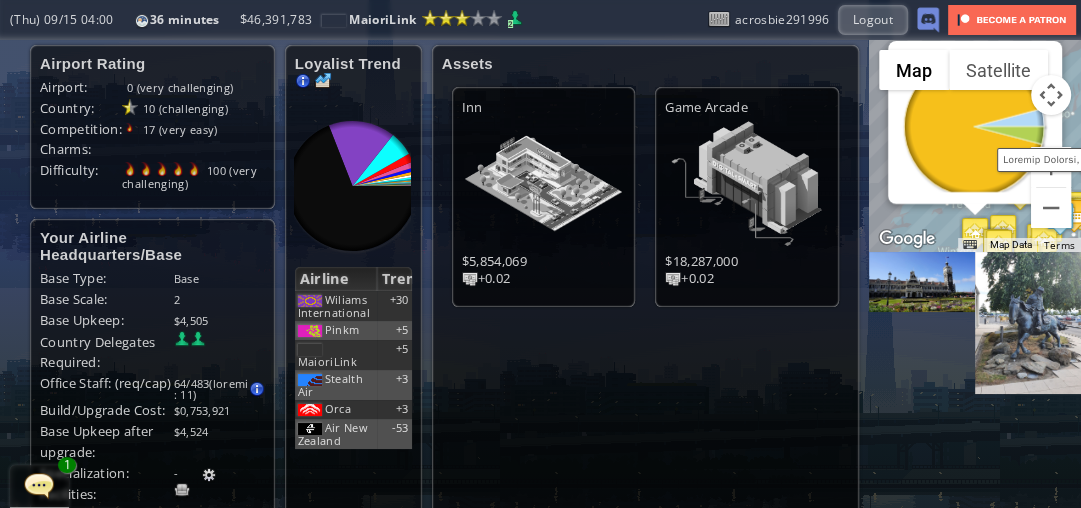 click at bounding box center [974, 128] 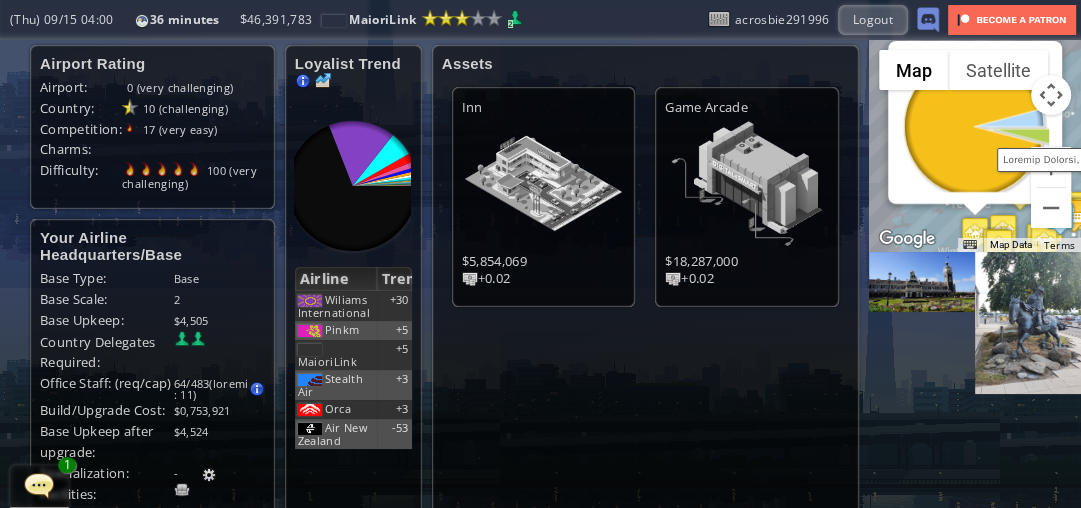 click at bounding box center [974, 128] 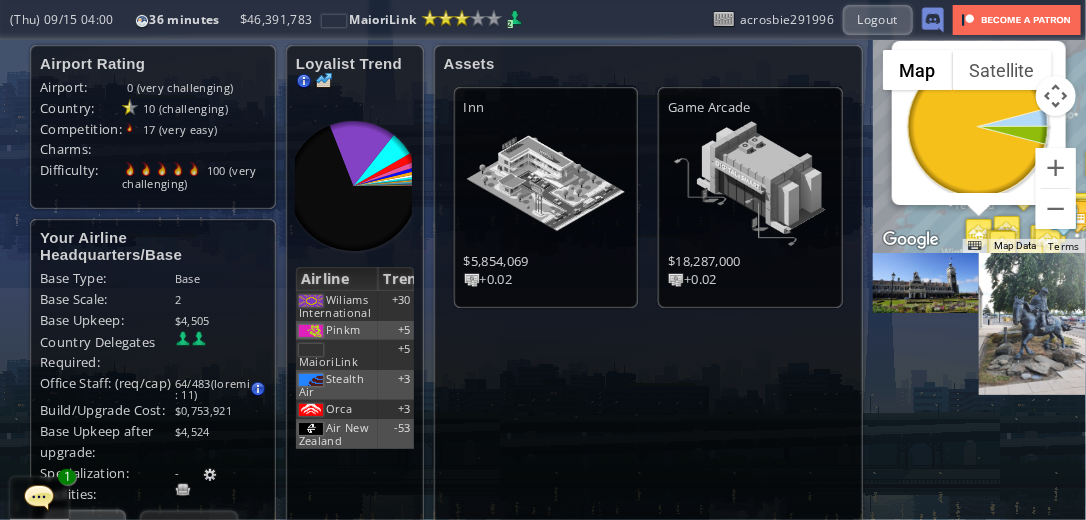 scroll, scrollTop: 420, scrollLeft: 0, axis: vertical 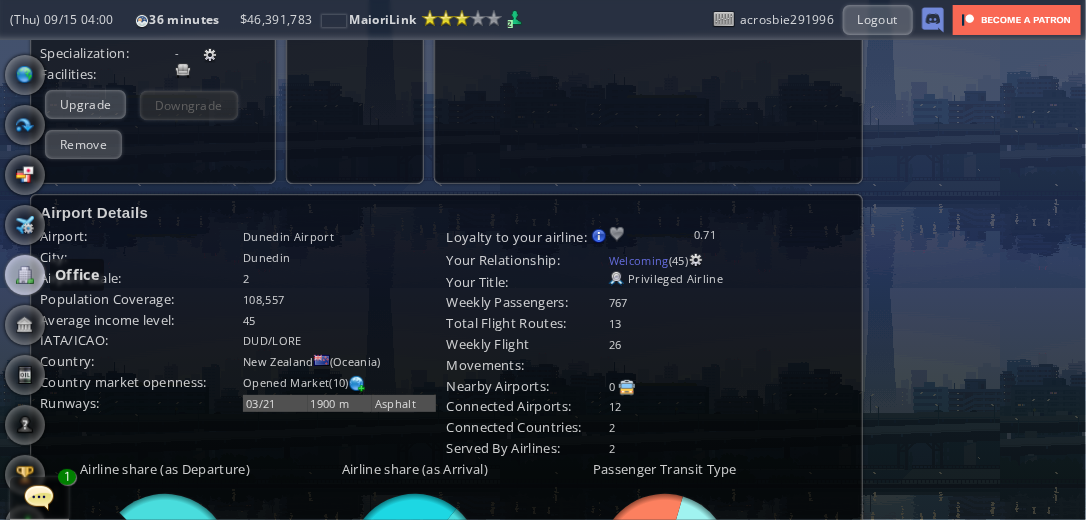 click at bounding box center (25, 275) 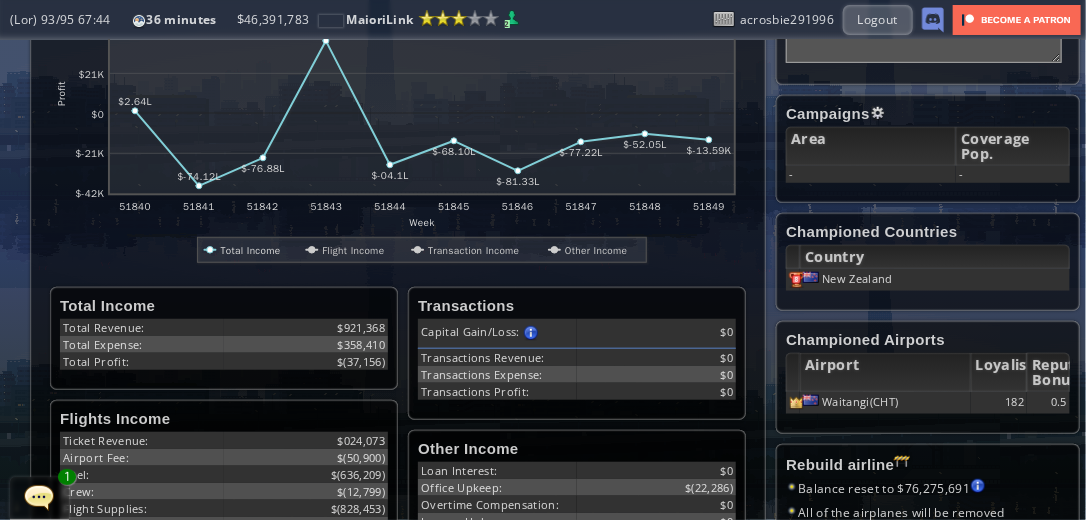 click on "Waitangi(CHT)" at bounding box center (885, 403) 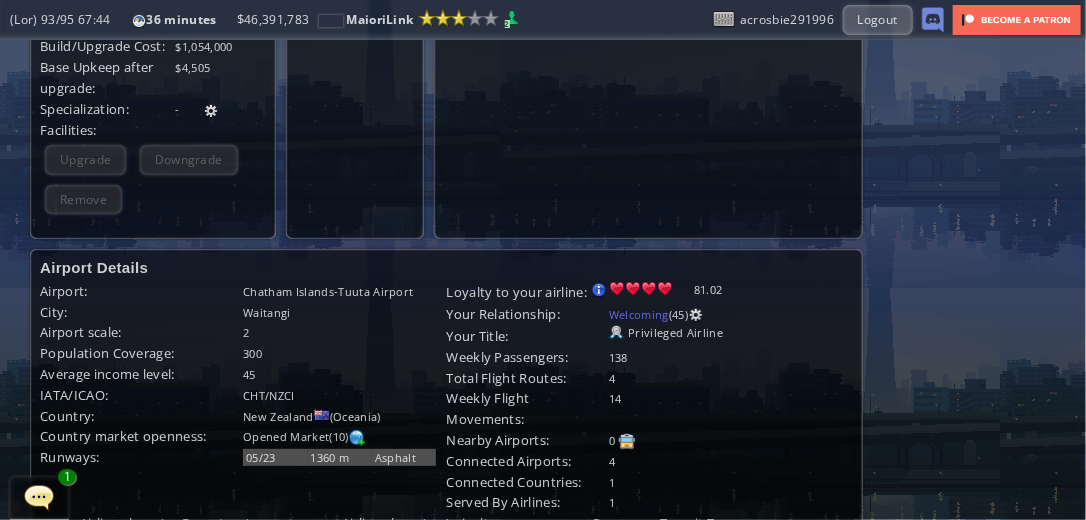 scroll, scrollTop: 447, scrollLeft: 0, axis: vertical 